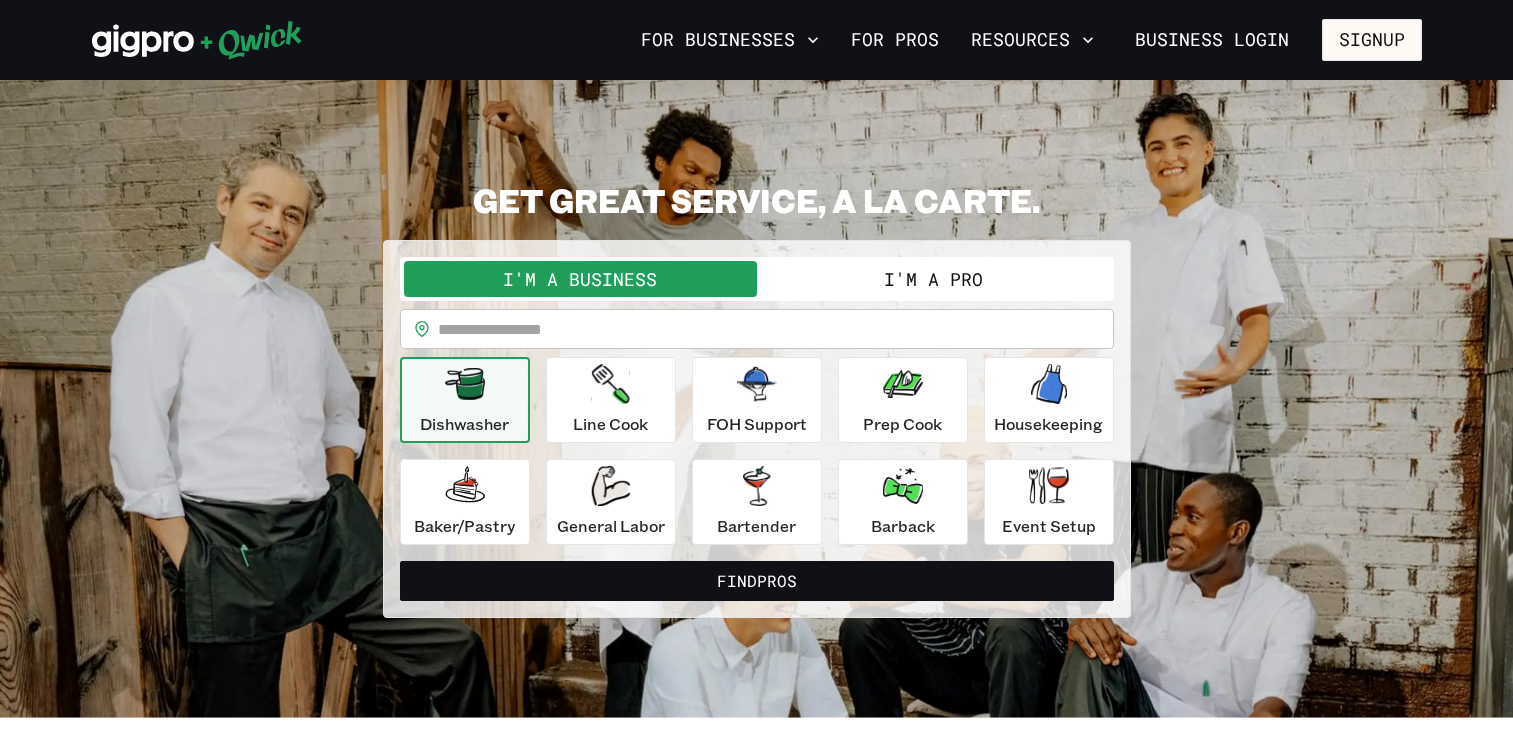 scroll, scrollTop: 0, scrollLeft: 0, axis: both 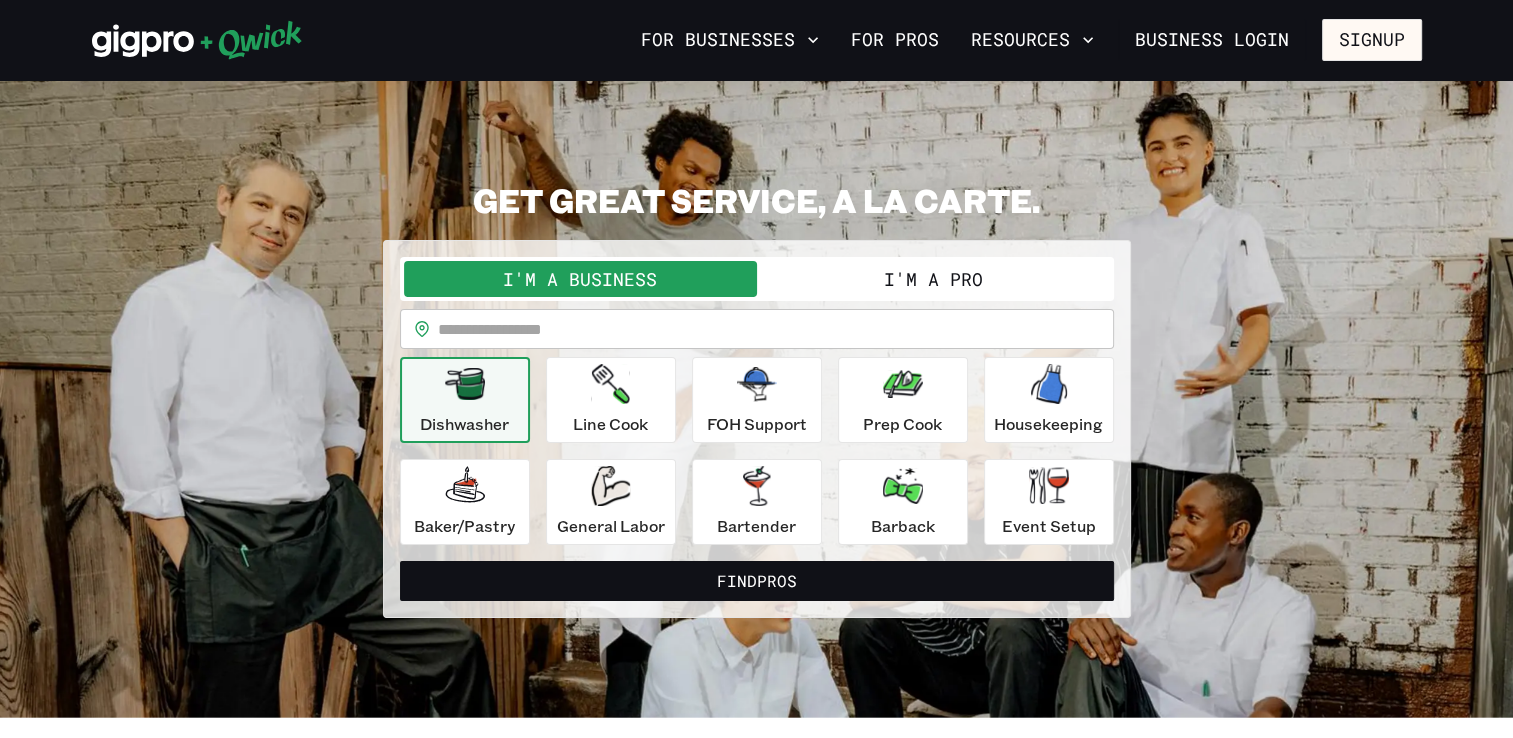 click on "I'm a Pro" at bounding box center [933, 279] 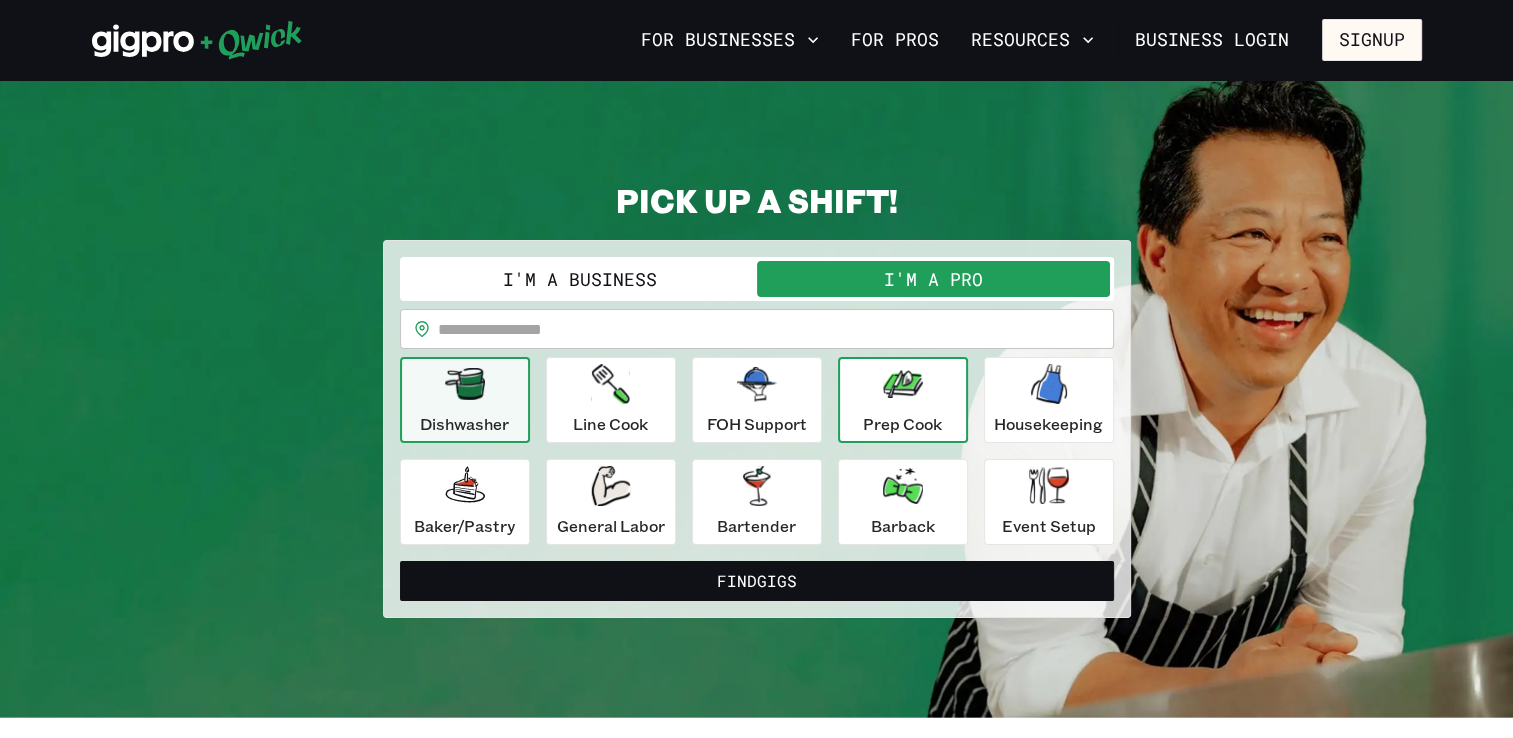 click 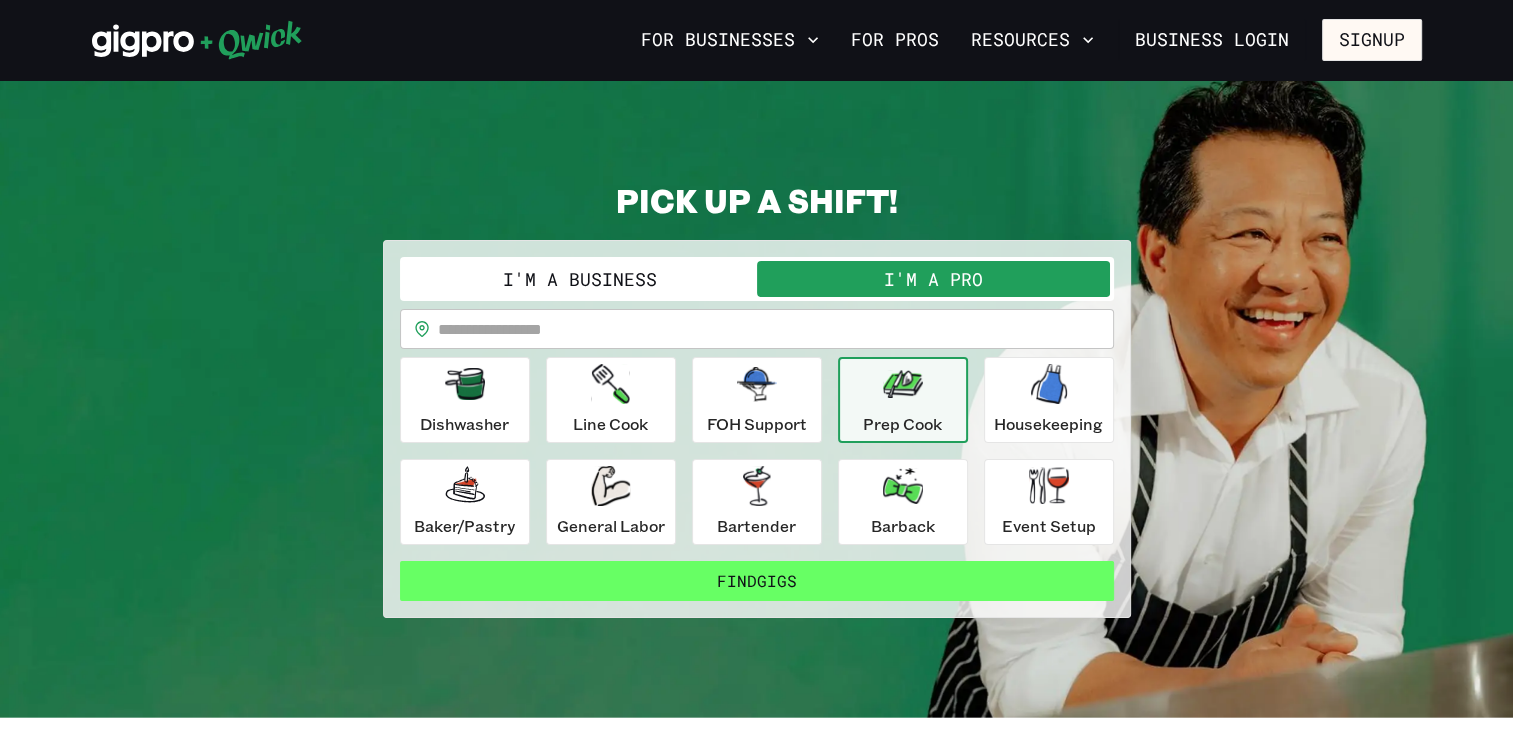 click on "Find  Gigs" at bounding box center [757, 581] 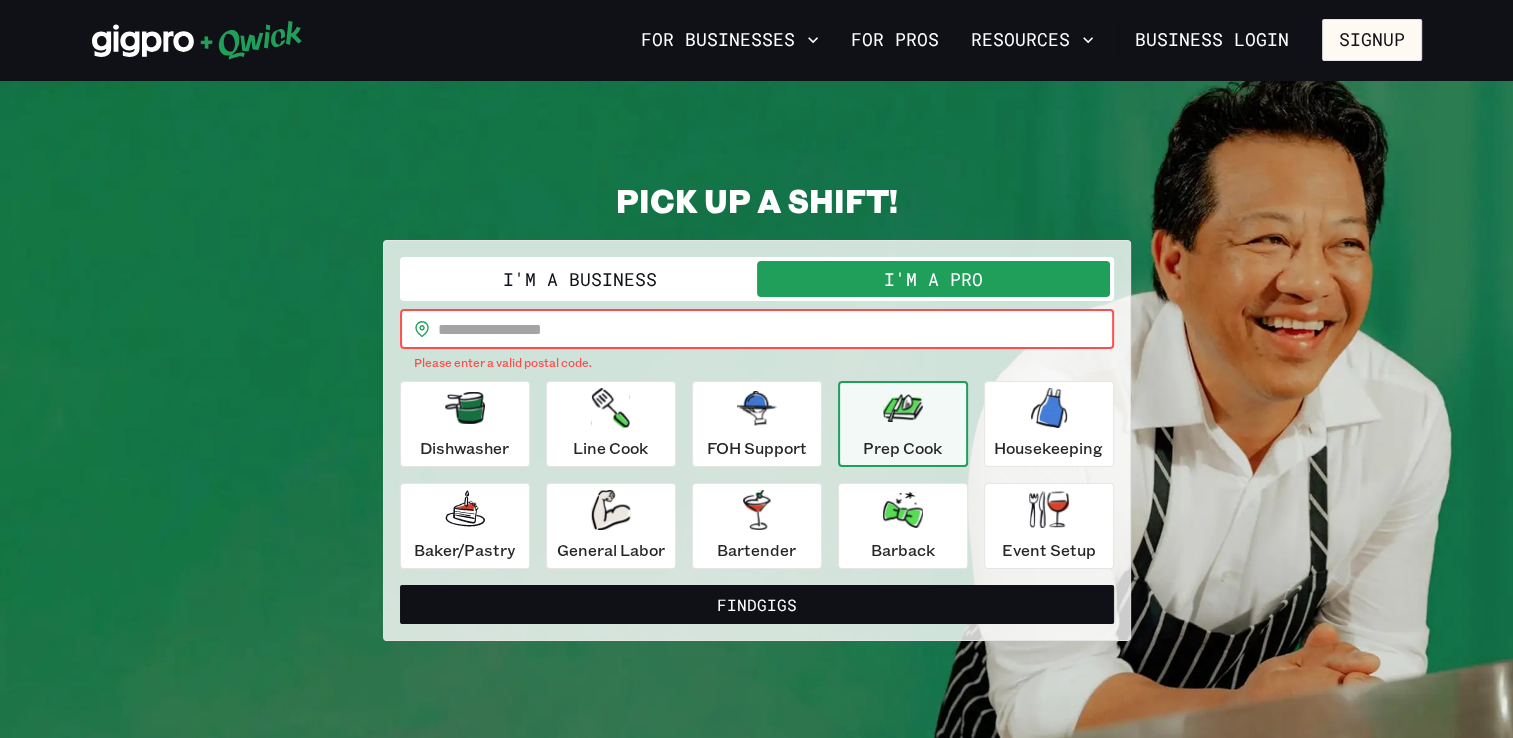 click at bounding box center [776, 329] 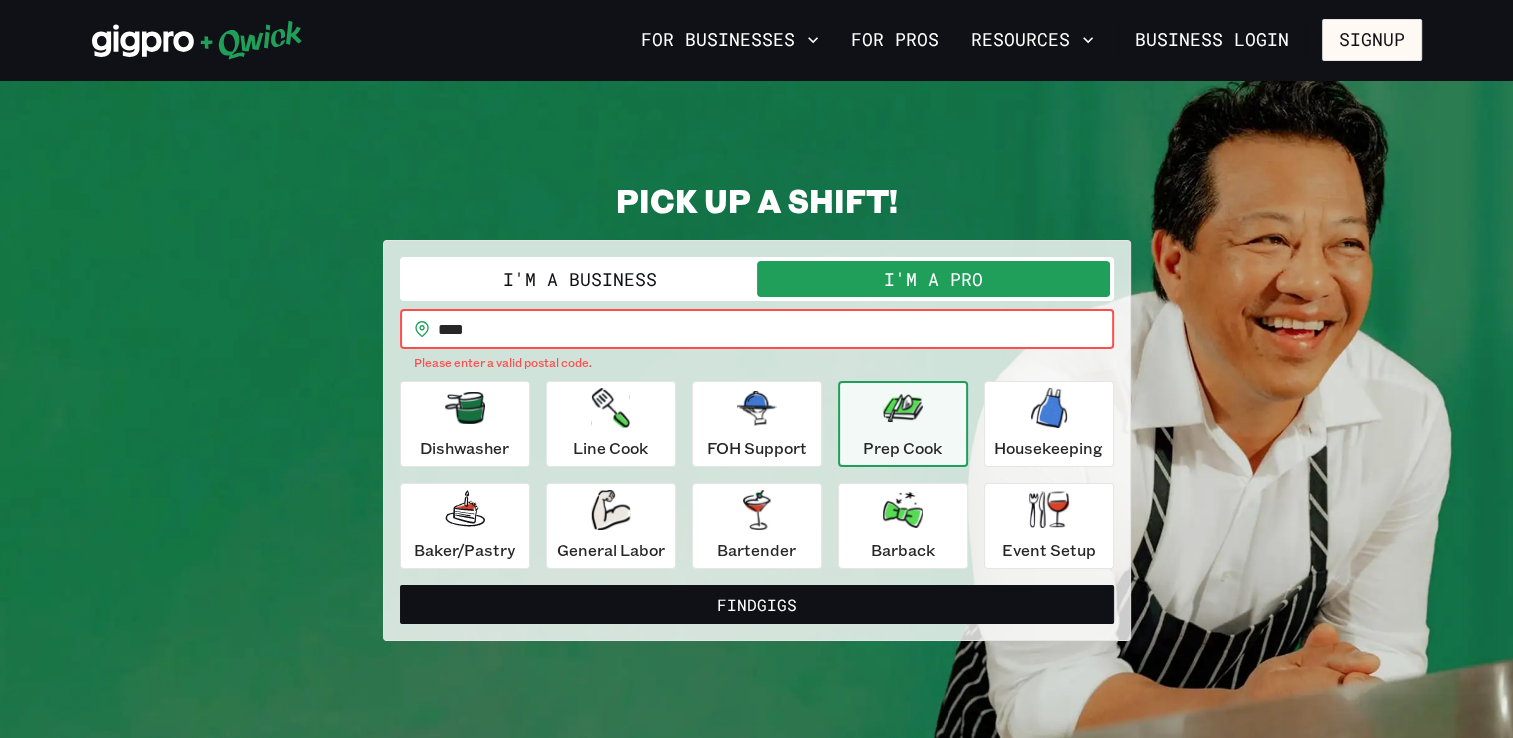 type on "*****" 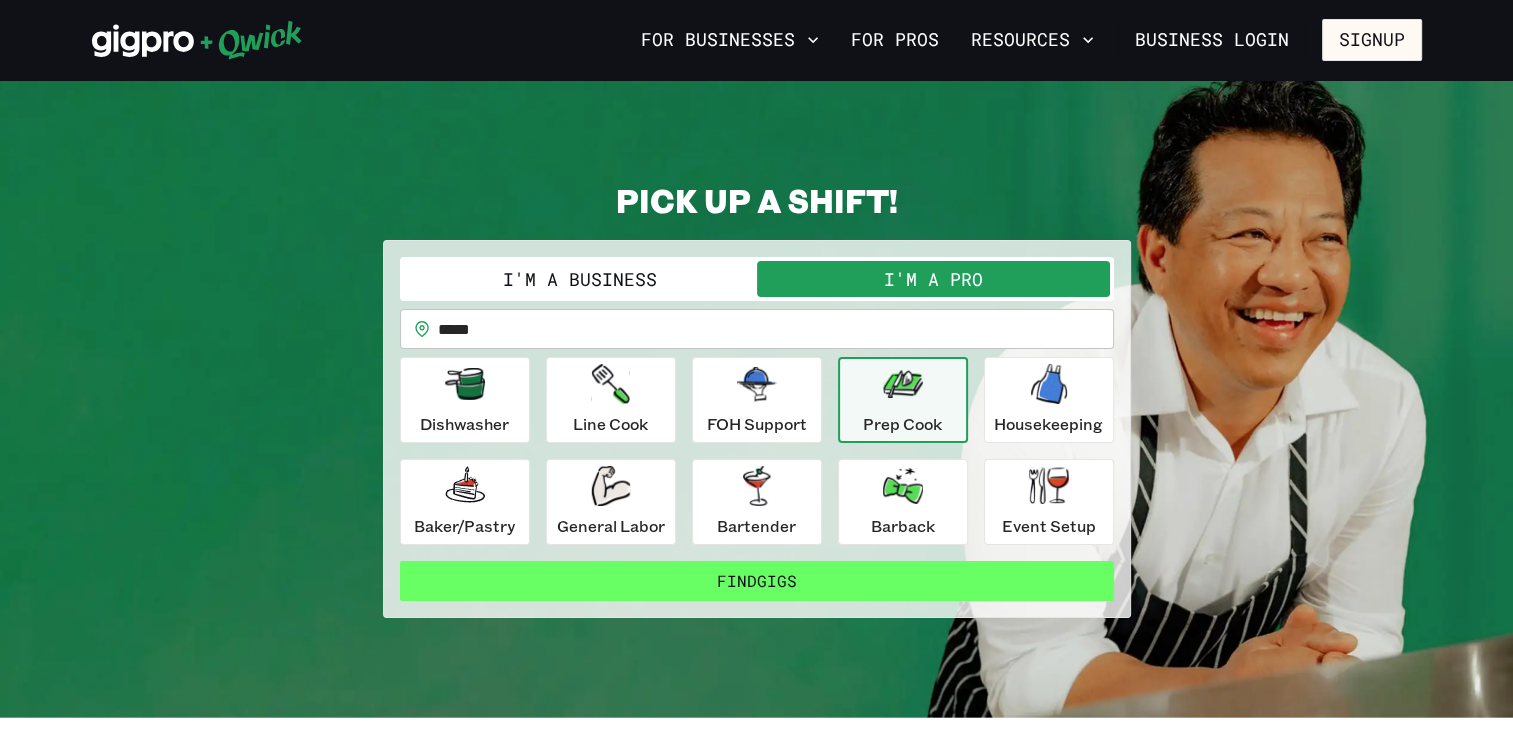 click on "Find  Gigs" at bounding box center (757, 581) 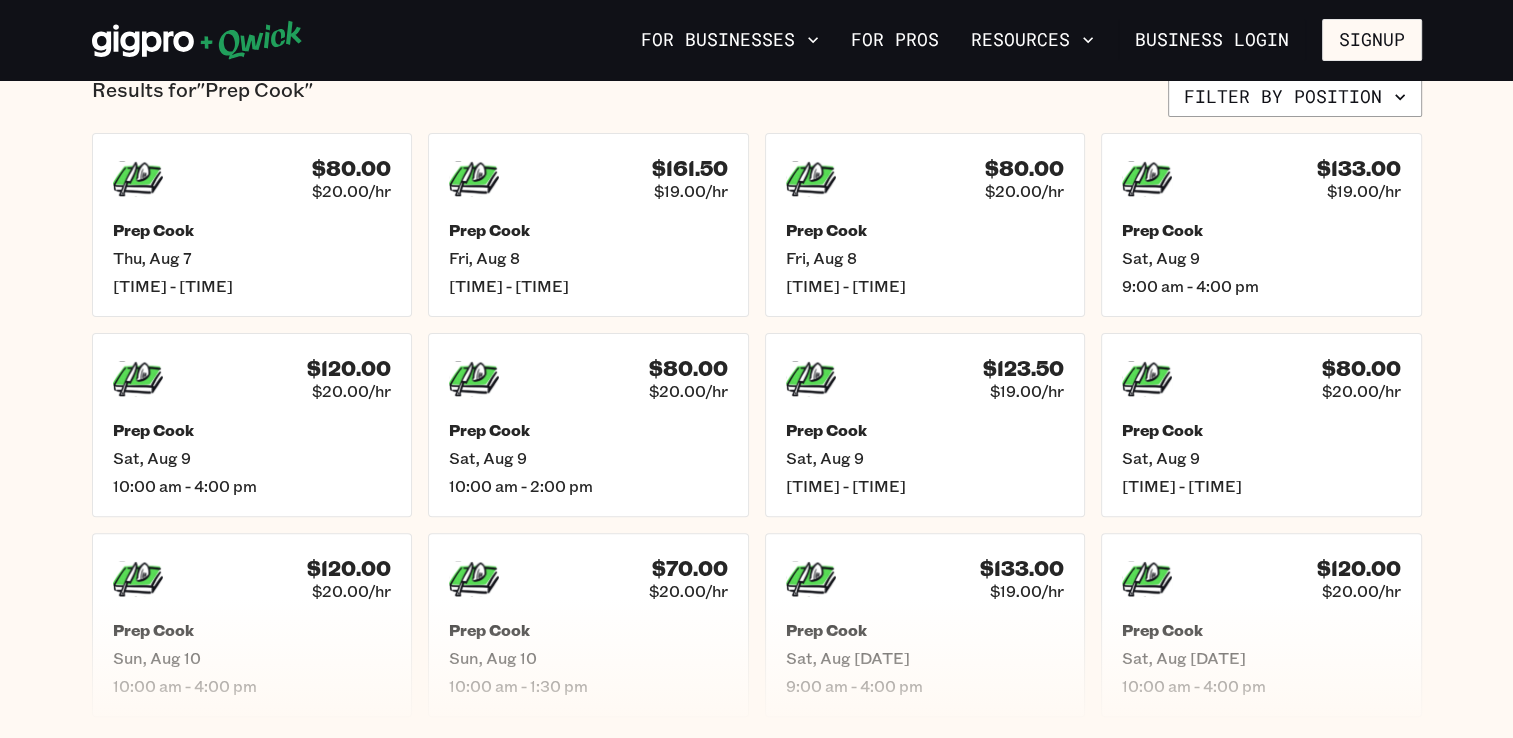 scroll, scrollTop: 504, scrollLeft: 0, axis: vertical 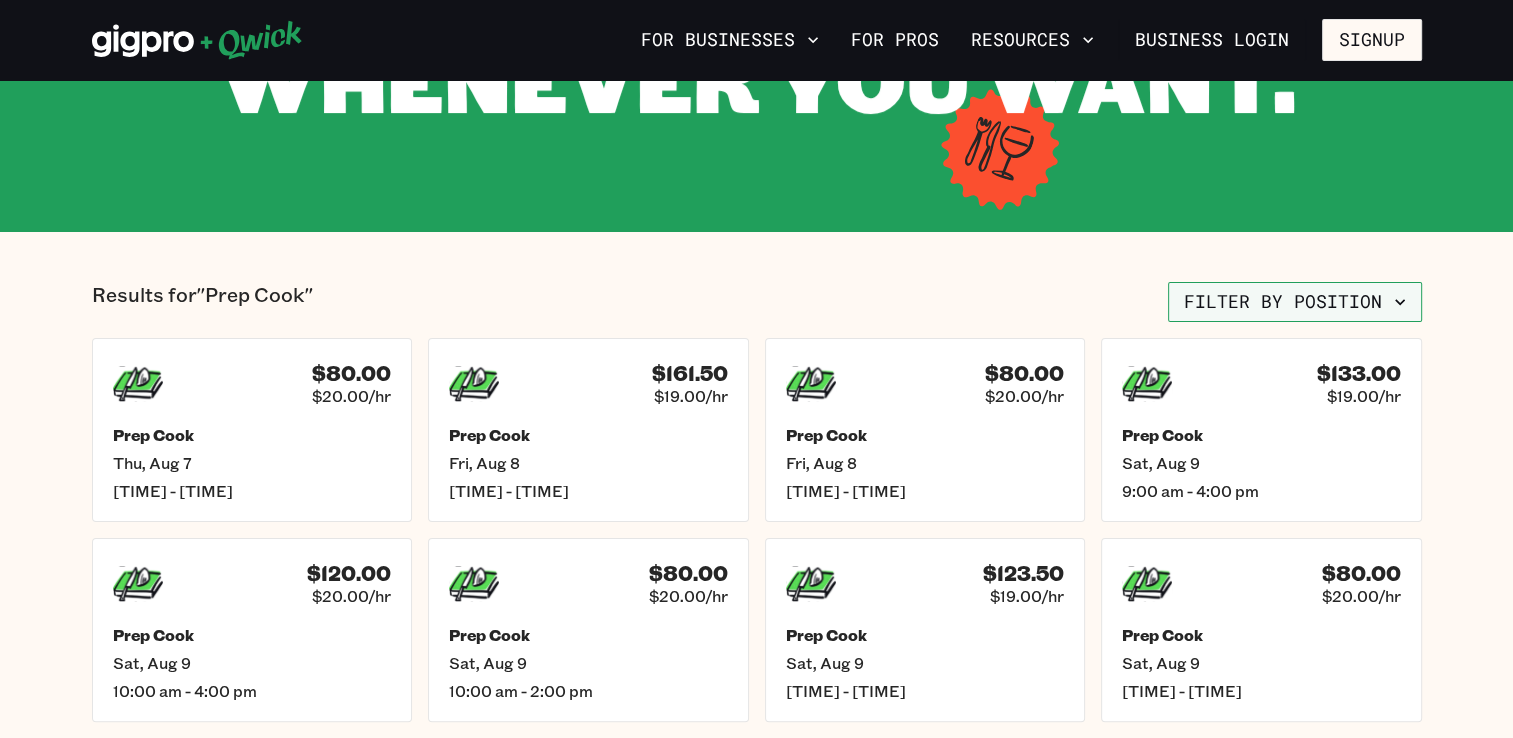 click on "Filter by position" at bounding box center (1295, 302) 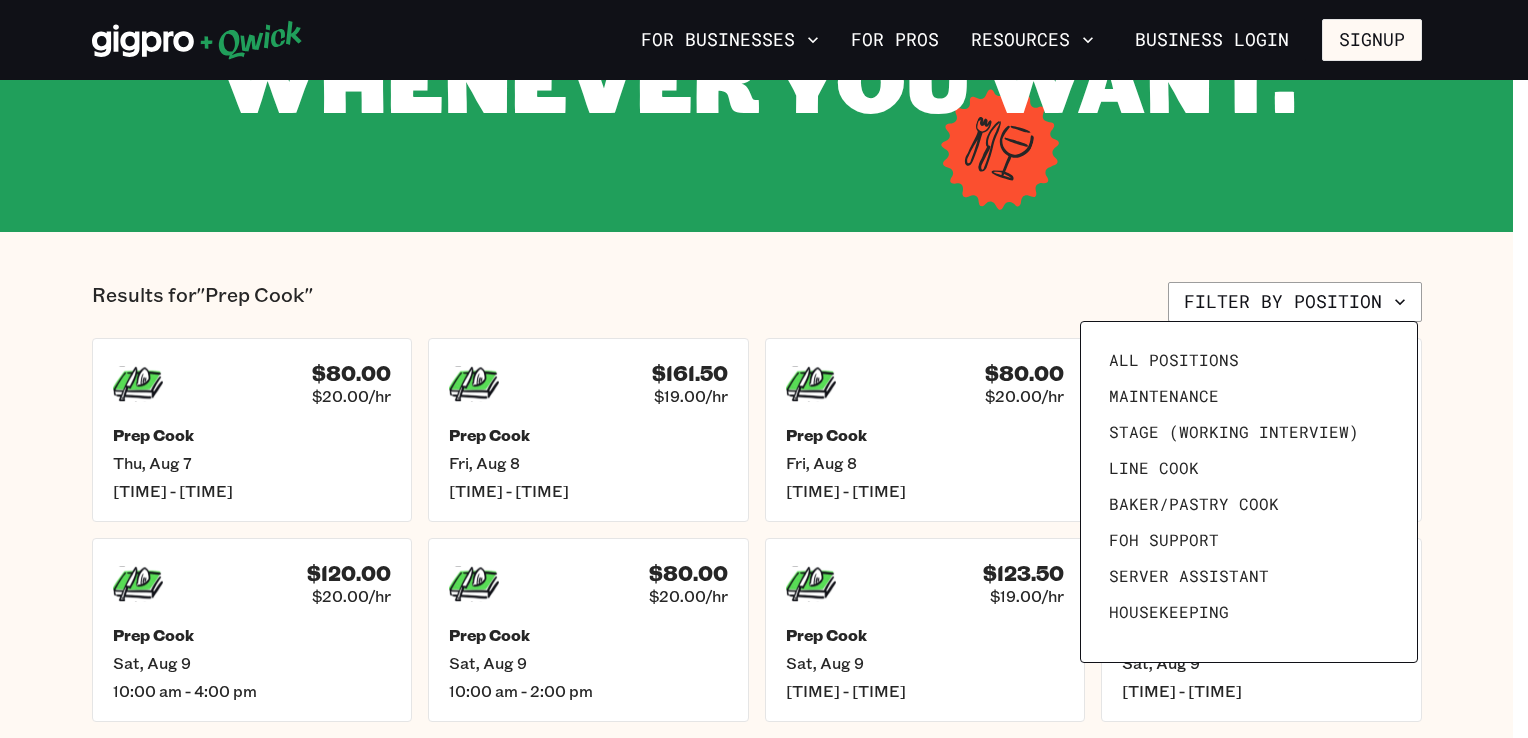 click at bounding box center [764, 369] 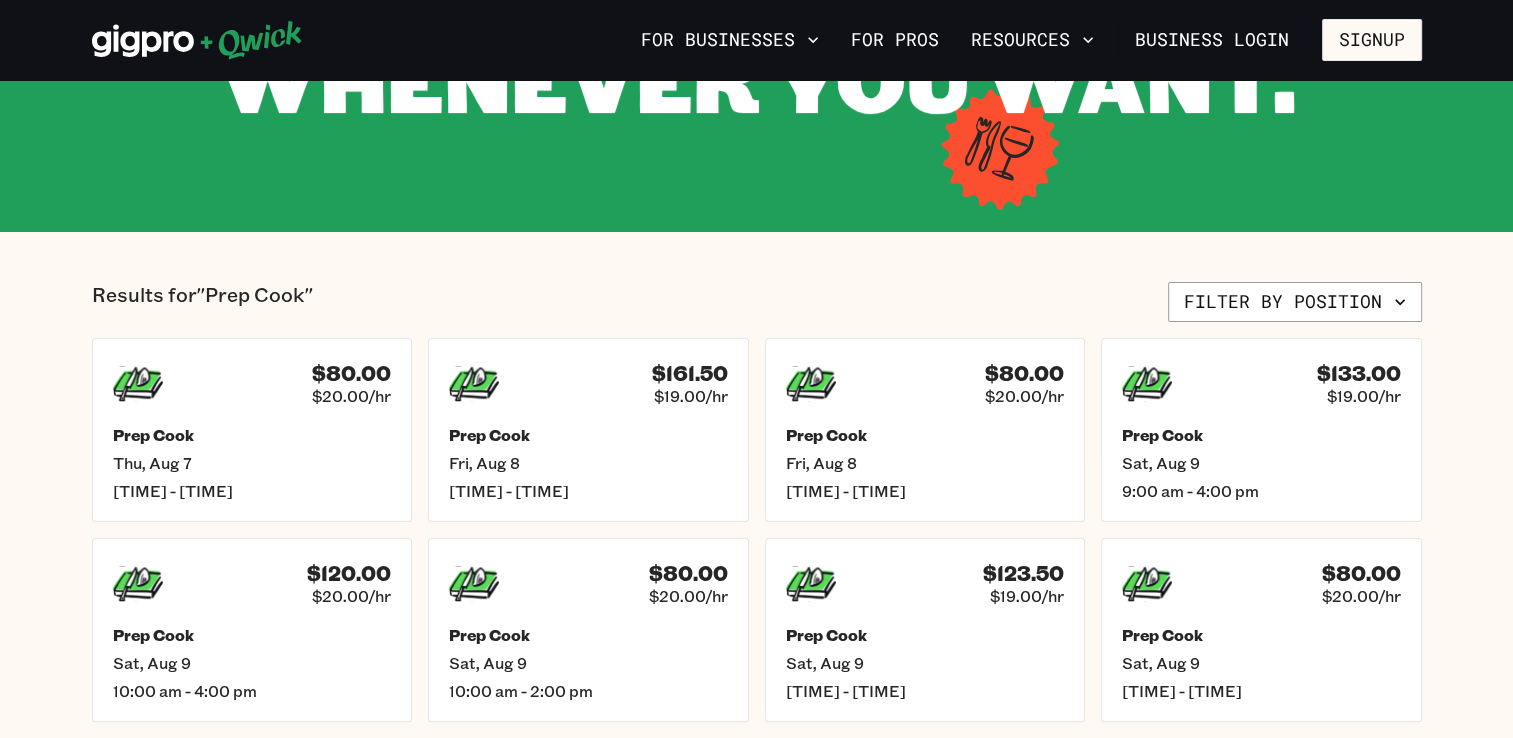 click on "Filter by position" at bounding box center [1295, 302] 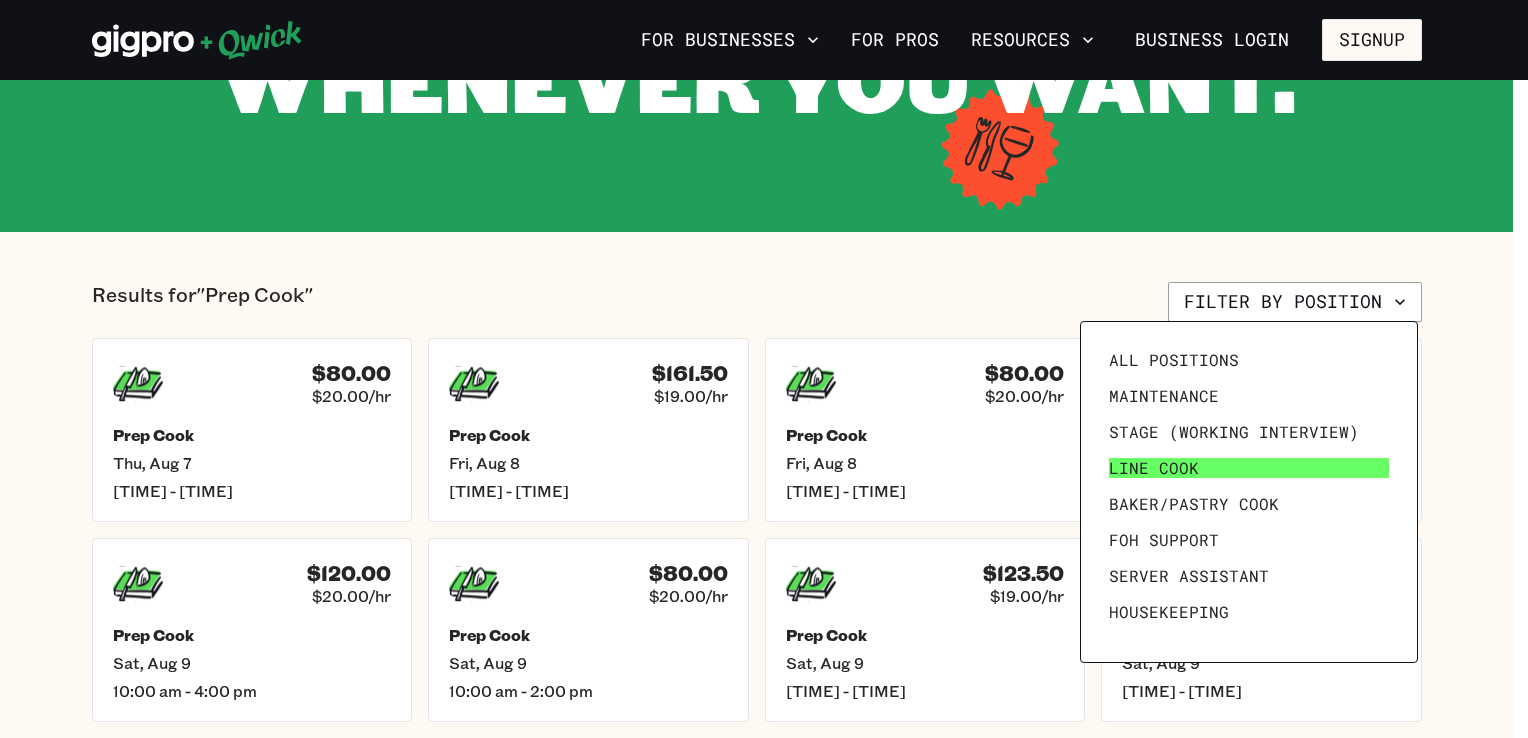 click on "Line Cook" at bounding box center [1249, 468] 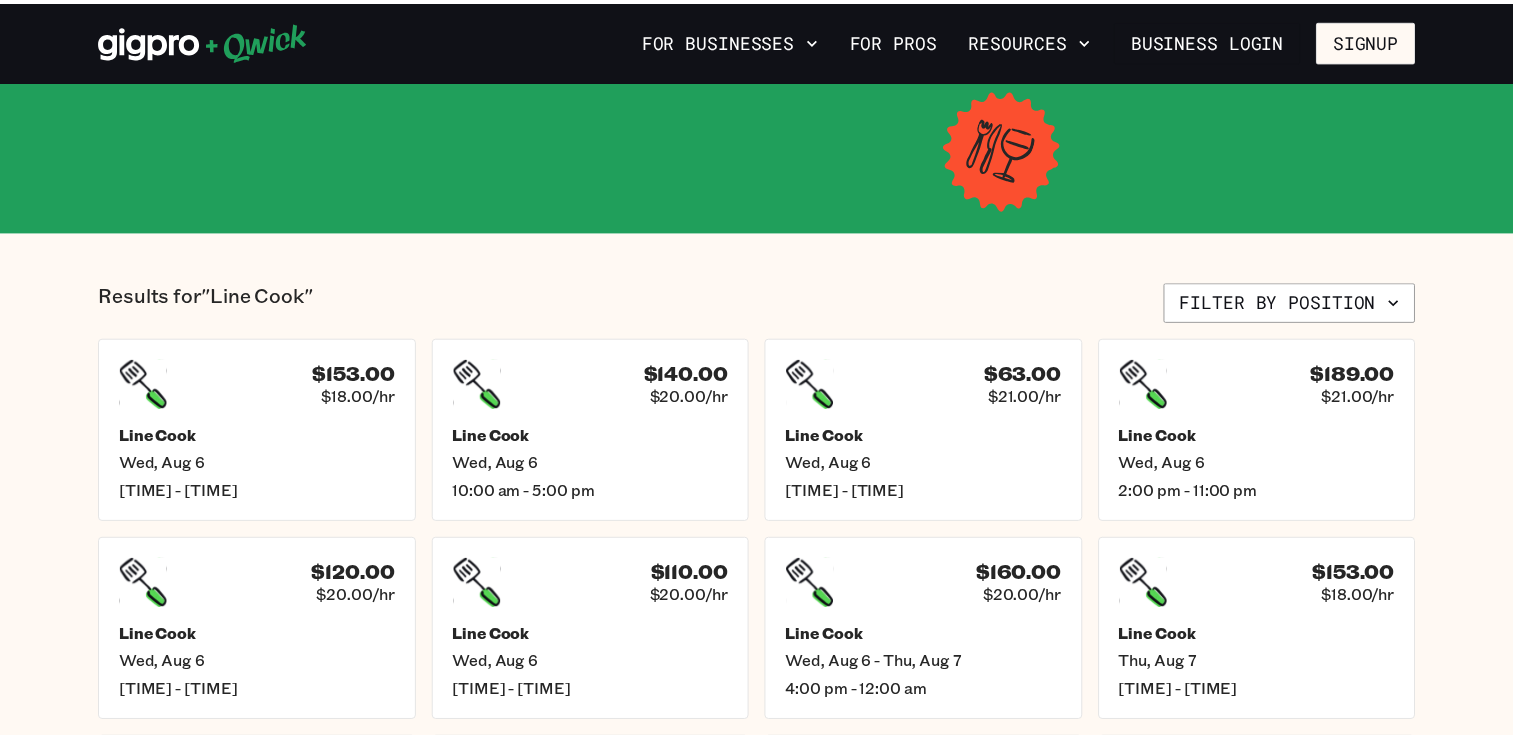 scroll, scrollTop: 0, scrollLeft: 0, axis: both 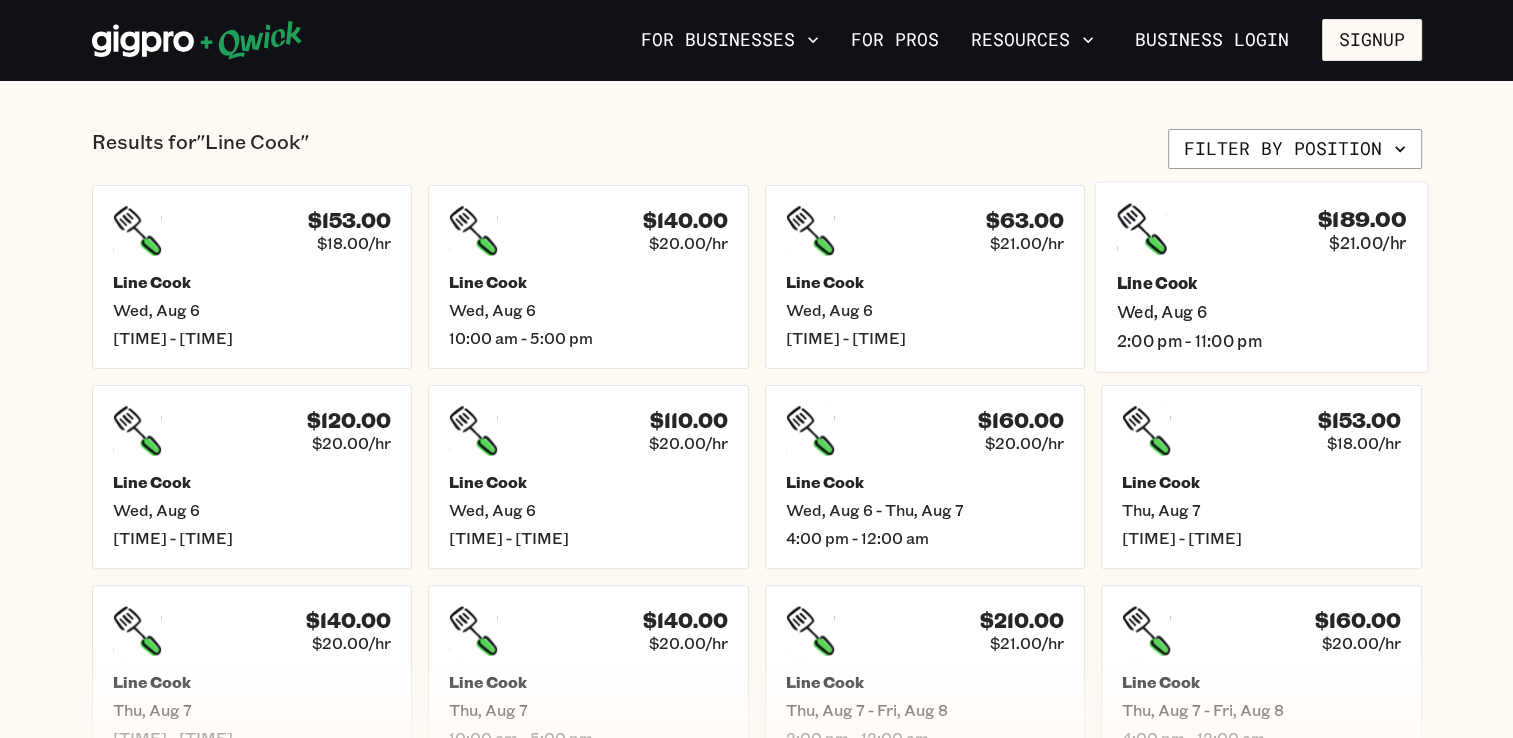 click on "Line Cook" at bounding box center (1261, 282) 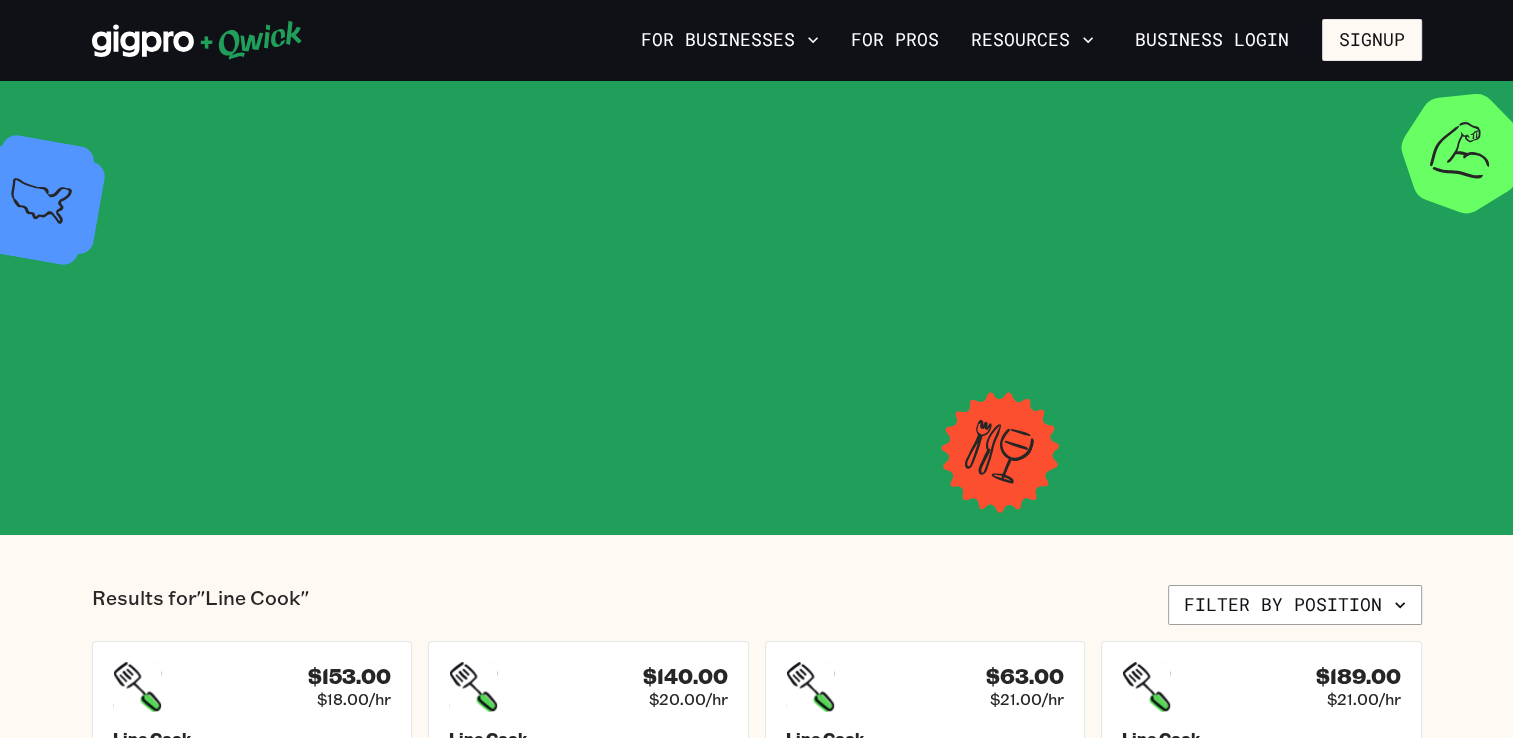 scroll, scrollTop: 456, scrollLeft: 0, axis: vertical 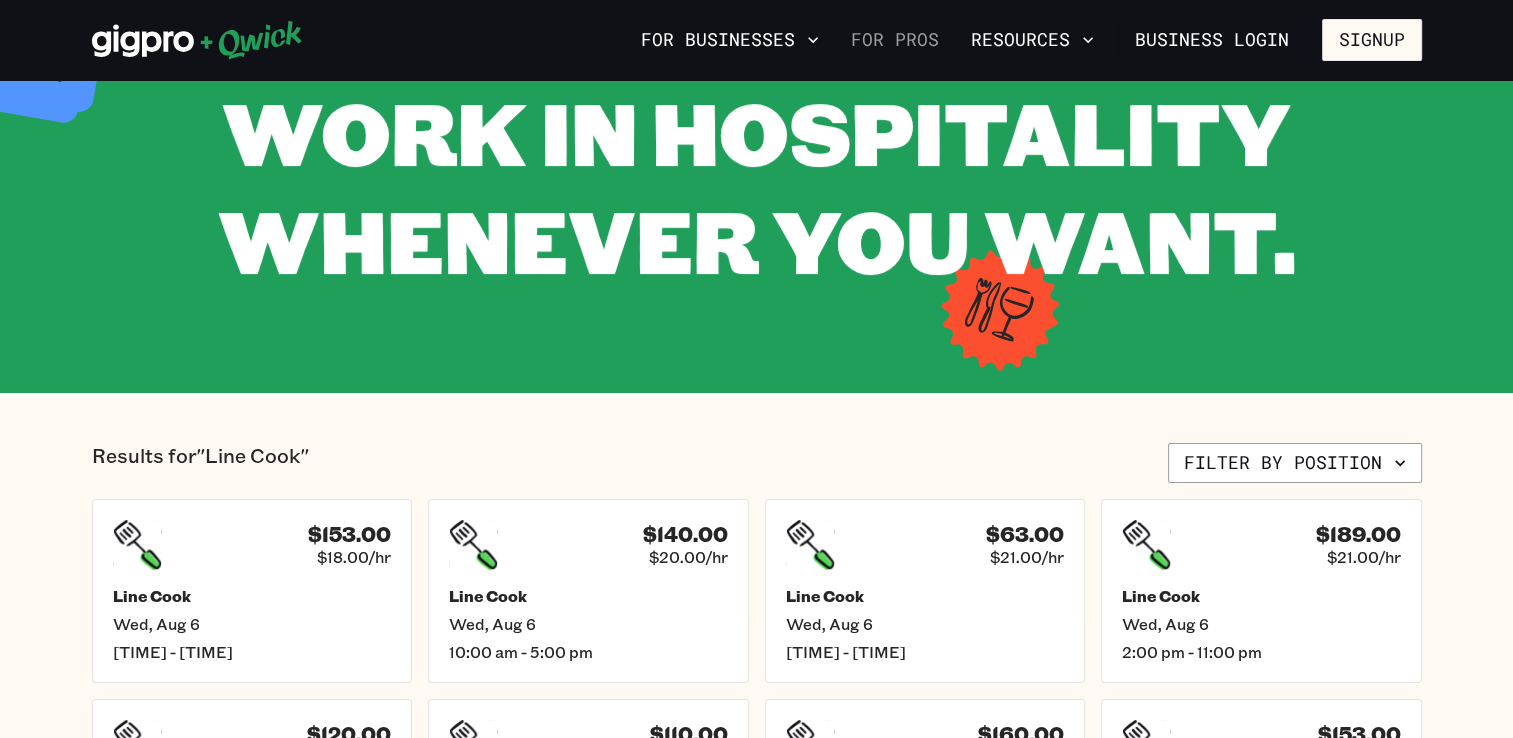 click on "For Pros" at bounding box center (895, 40) 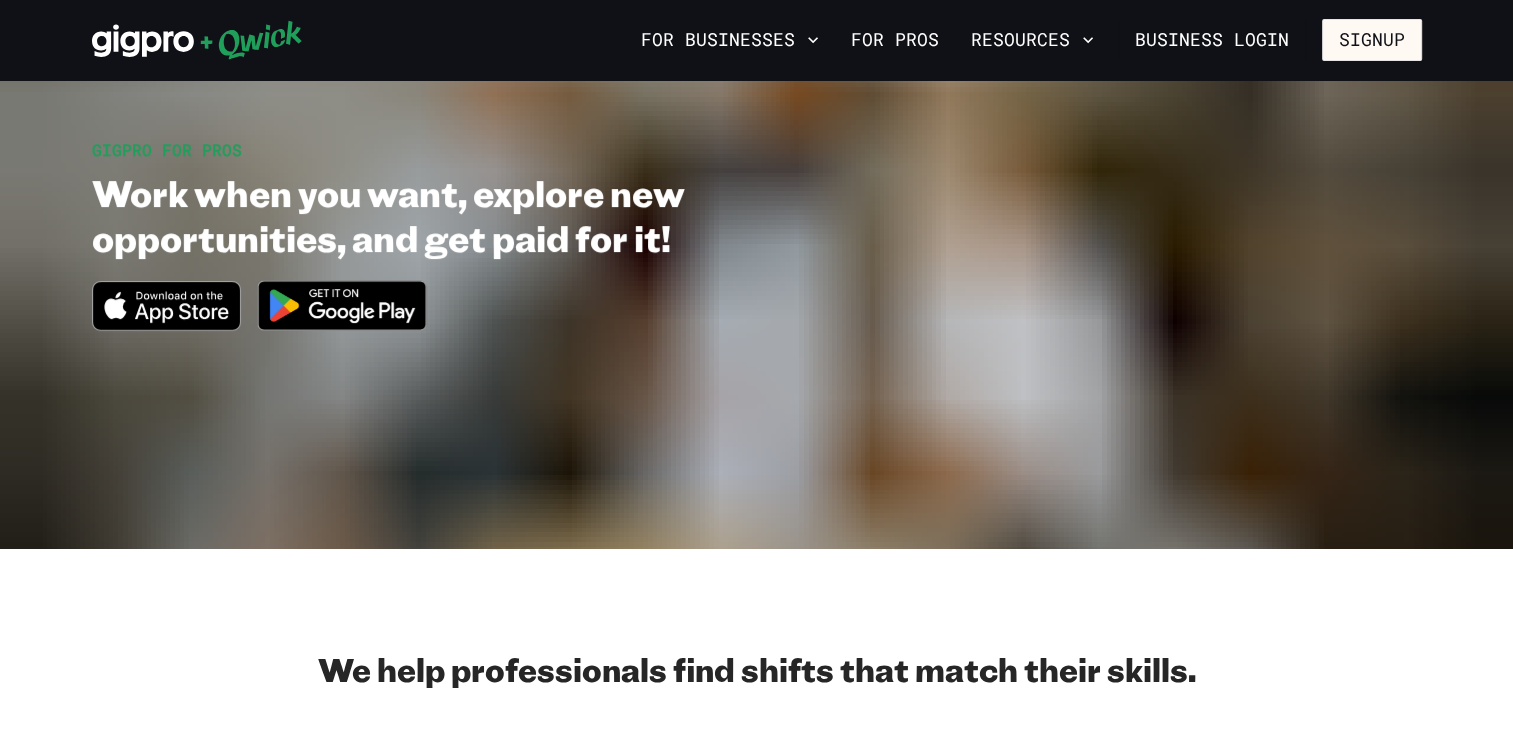 scroll, scrollTop: 0, scrollLeft: 0, axis: both 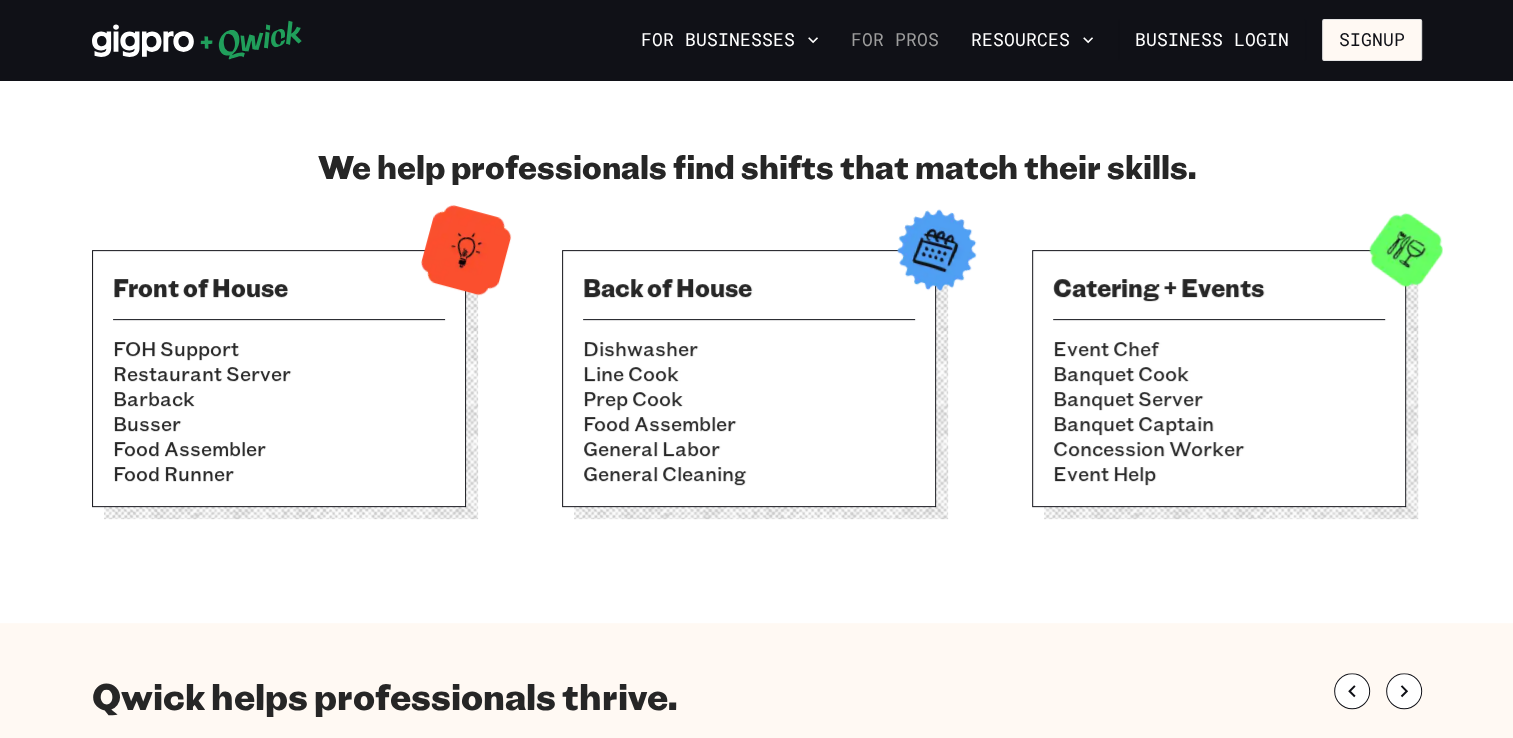 click on "For Pros" at bounding box center [895, 40] 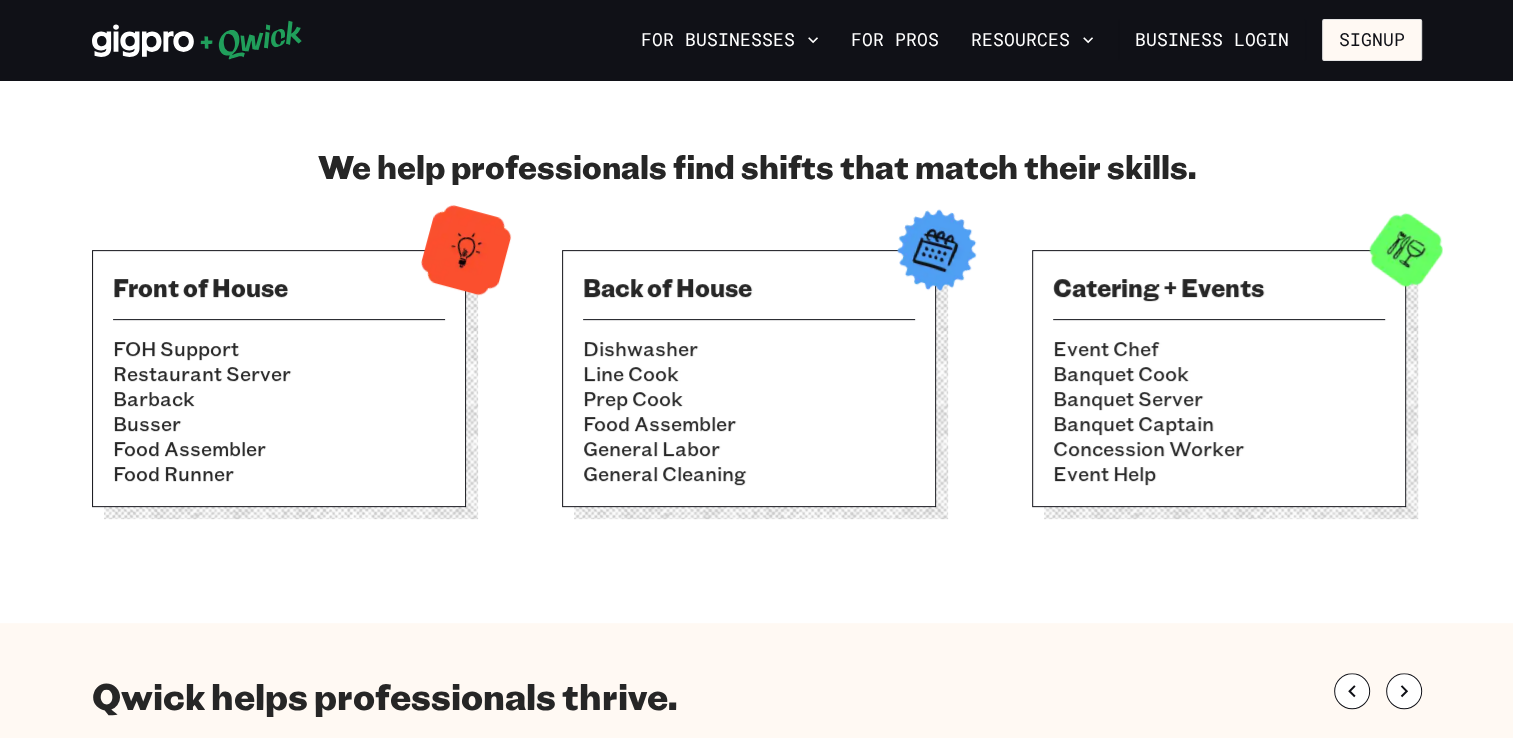 scroll, scrollTop: 1291, scrollLeft: 0, axis: vertical 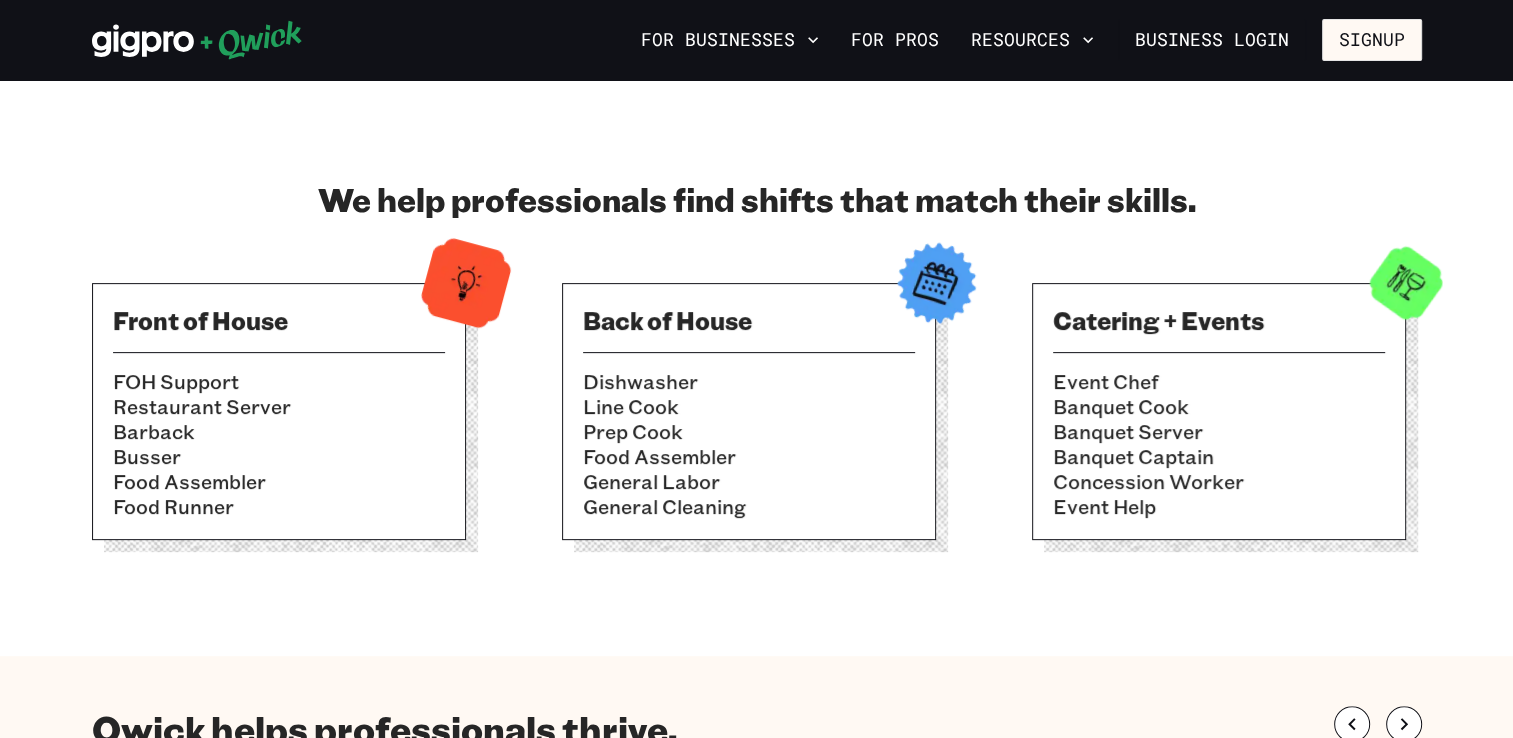click on "Catering + Events" at bounding box center (1219, 320) 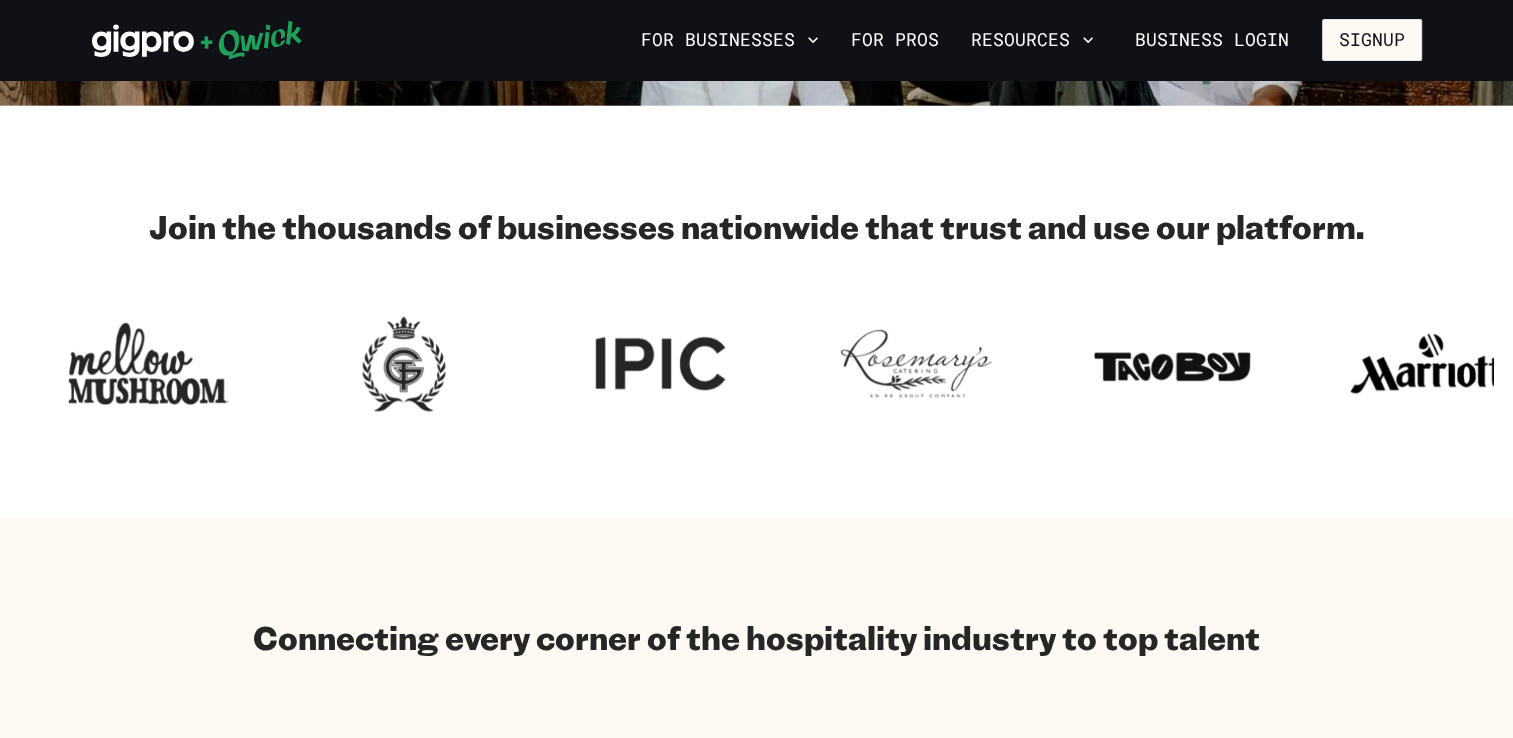 scroll, scrollTop: 0, scrollLeft: 0, axis: both 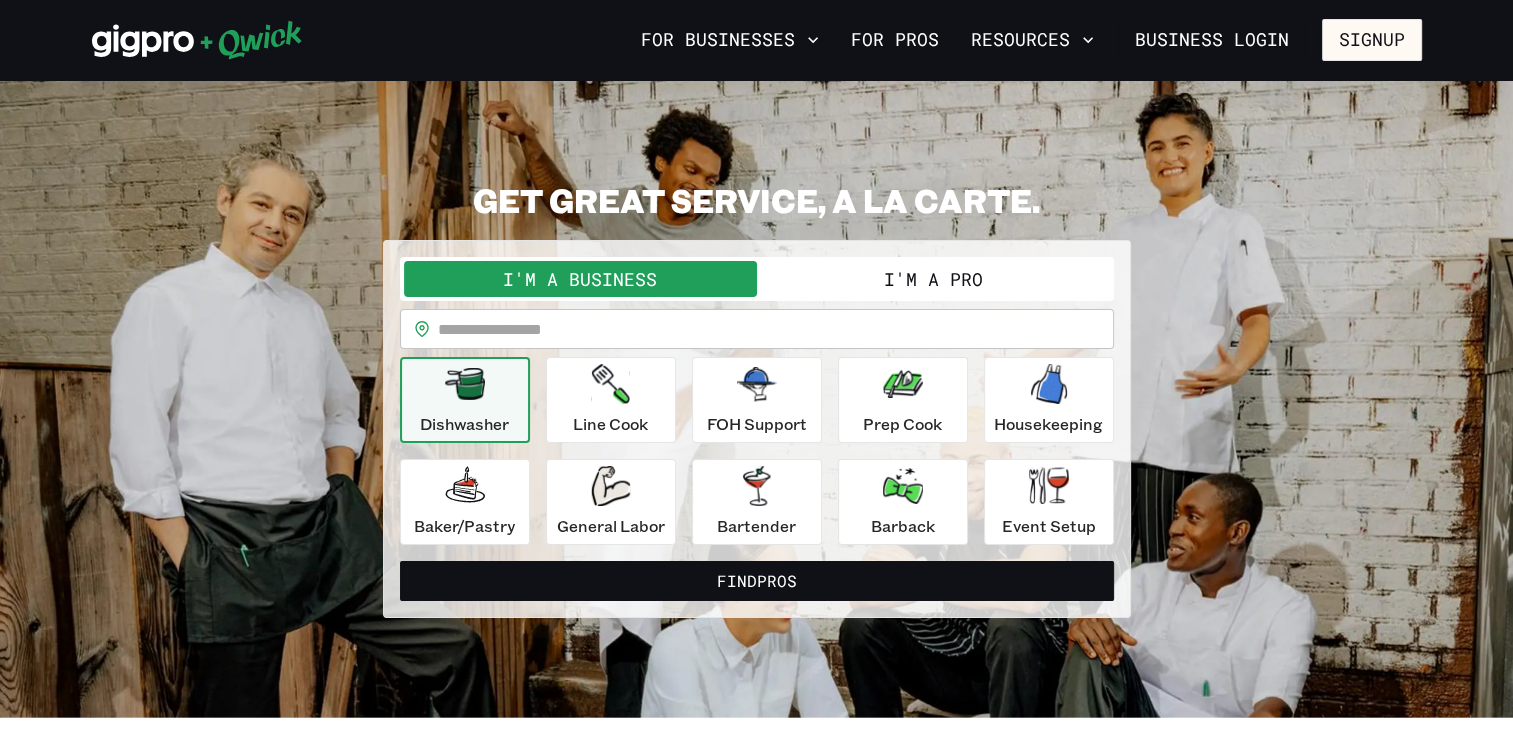 click on "I'm a Pro" at bounding box center (933, 279) 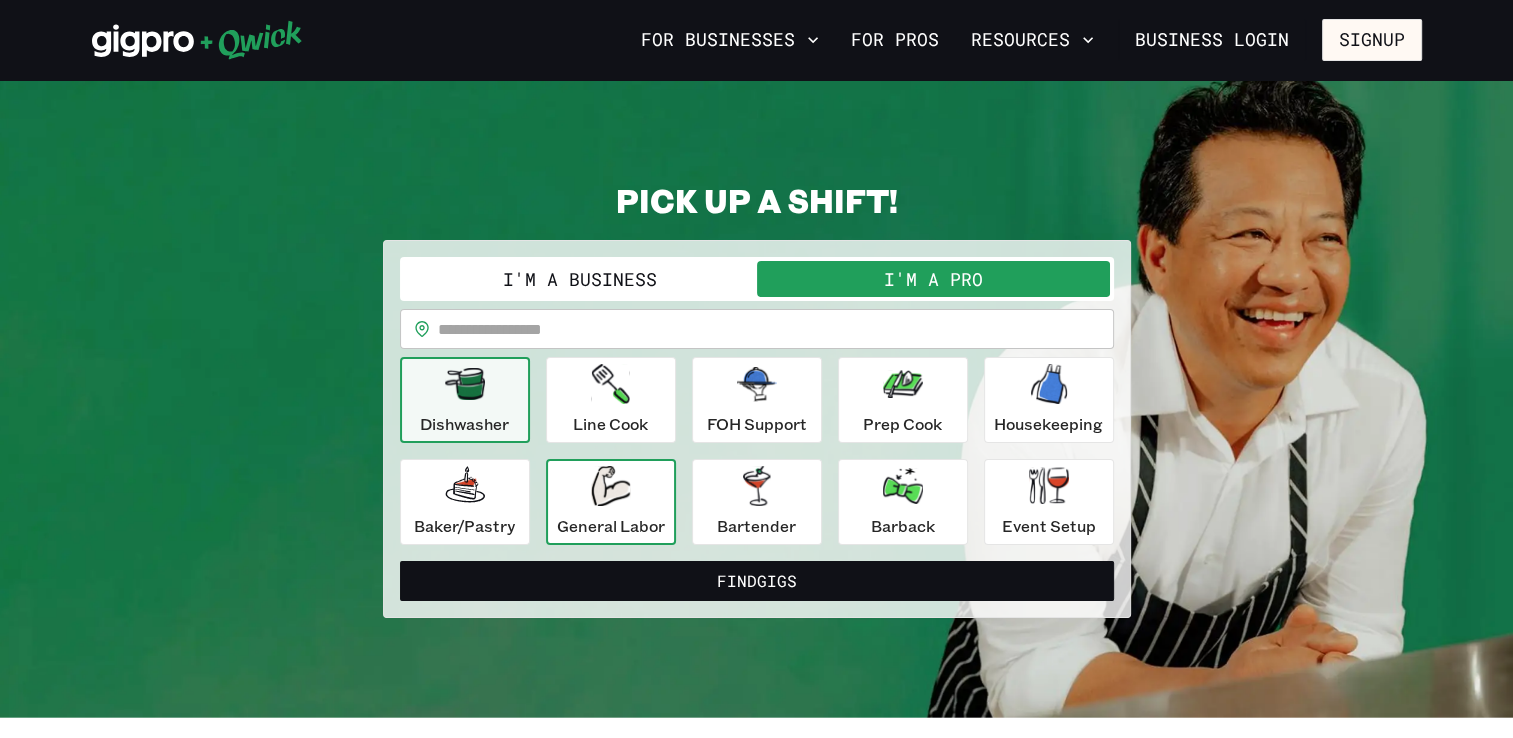 click on "General Labor" at bounding box center (611, 502) 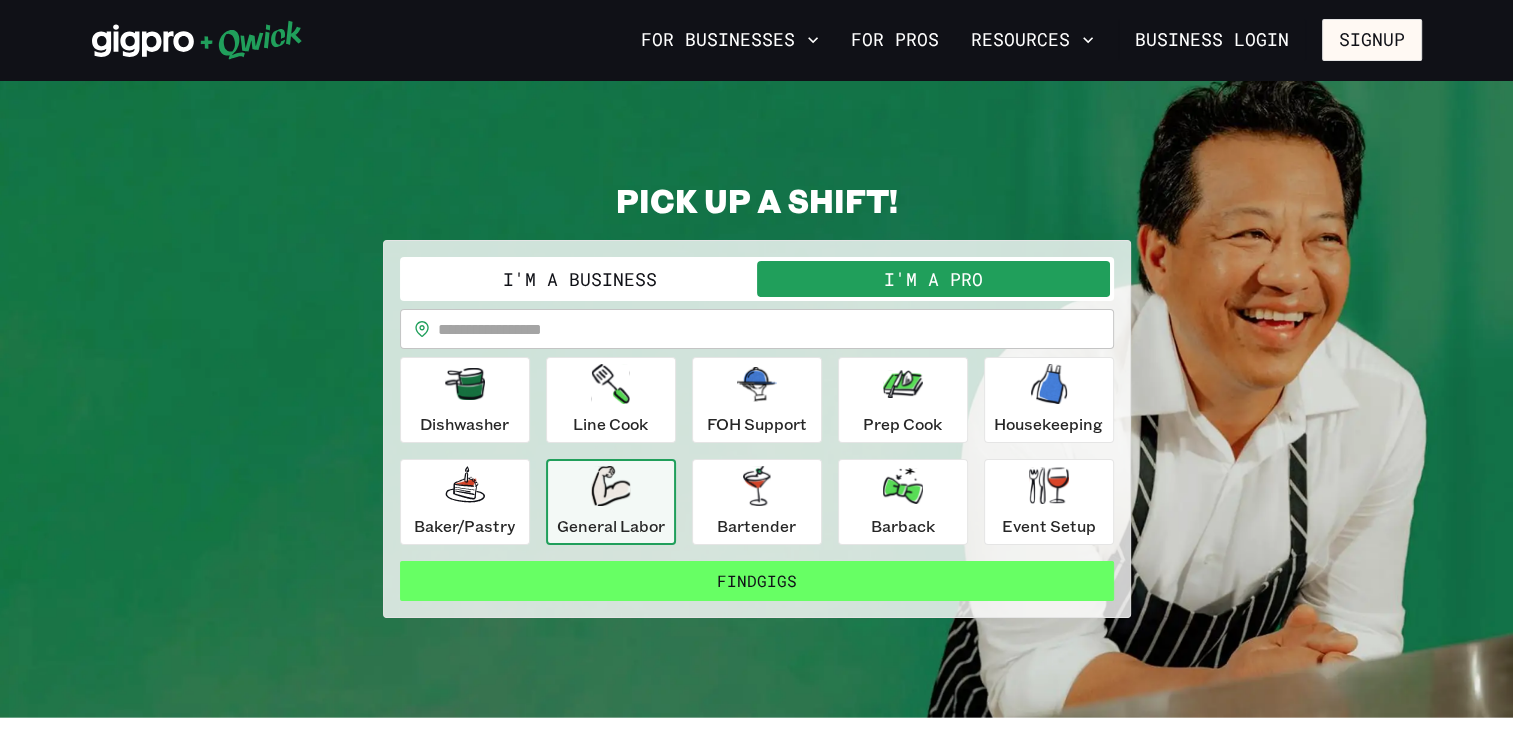 click on "Find  Gigs" at bounding box center (757, 581) 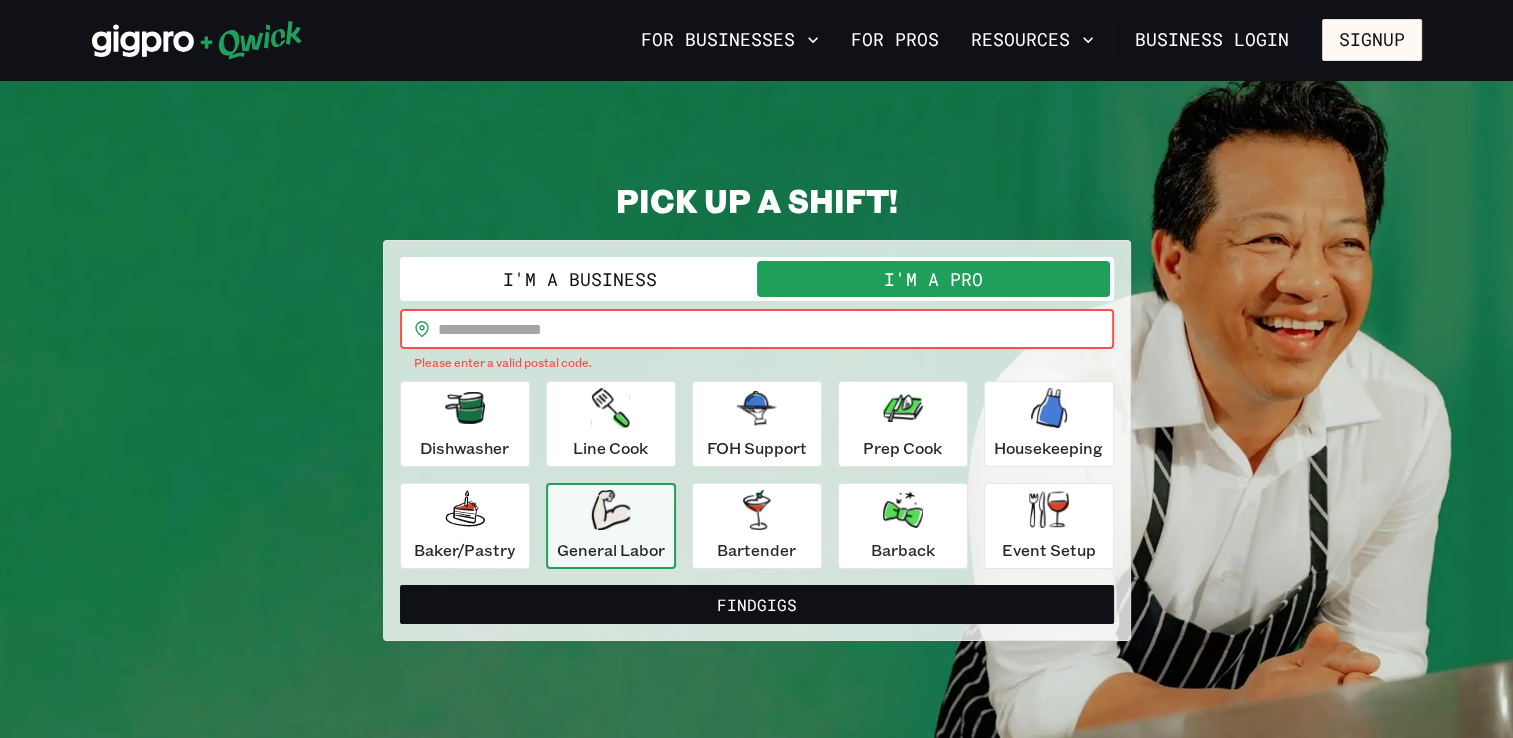 click at bounding box center (776, 329) 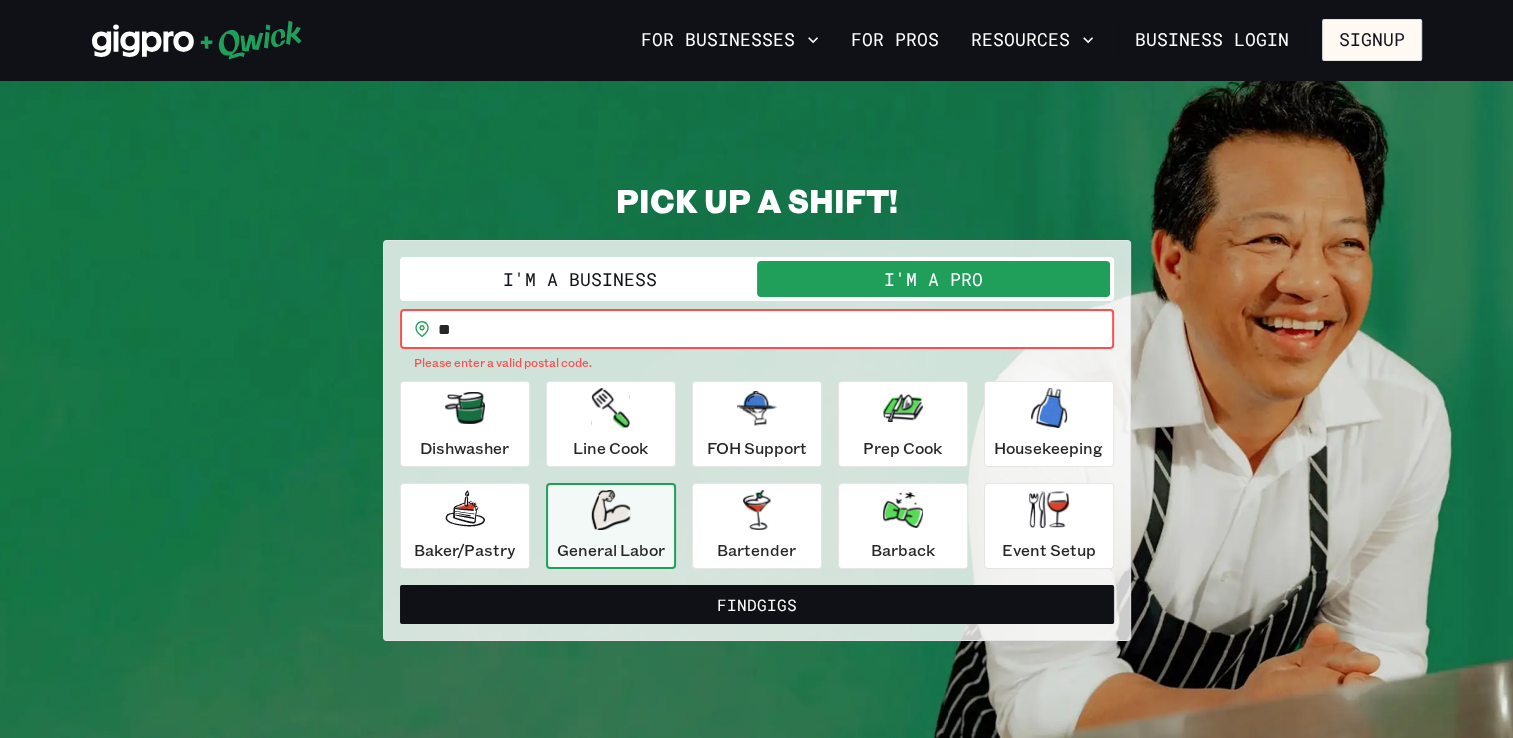 type on "*****" 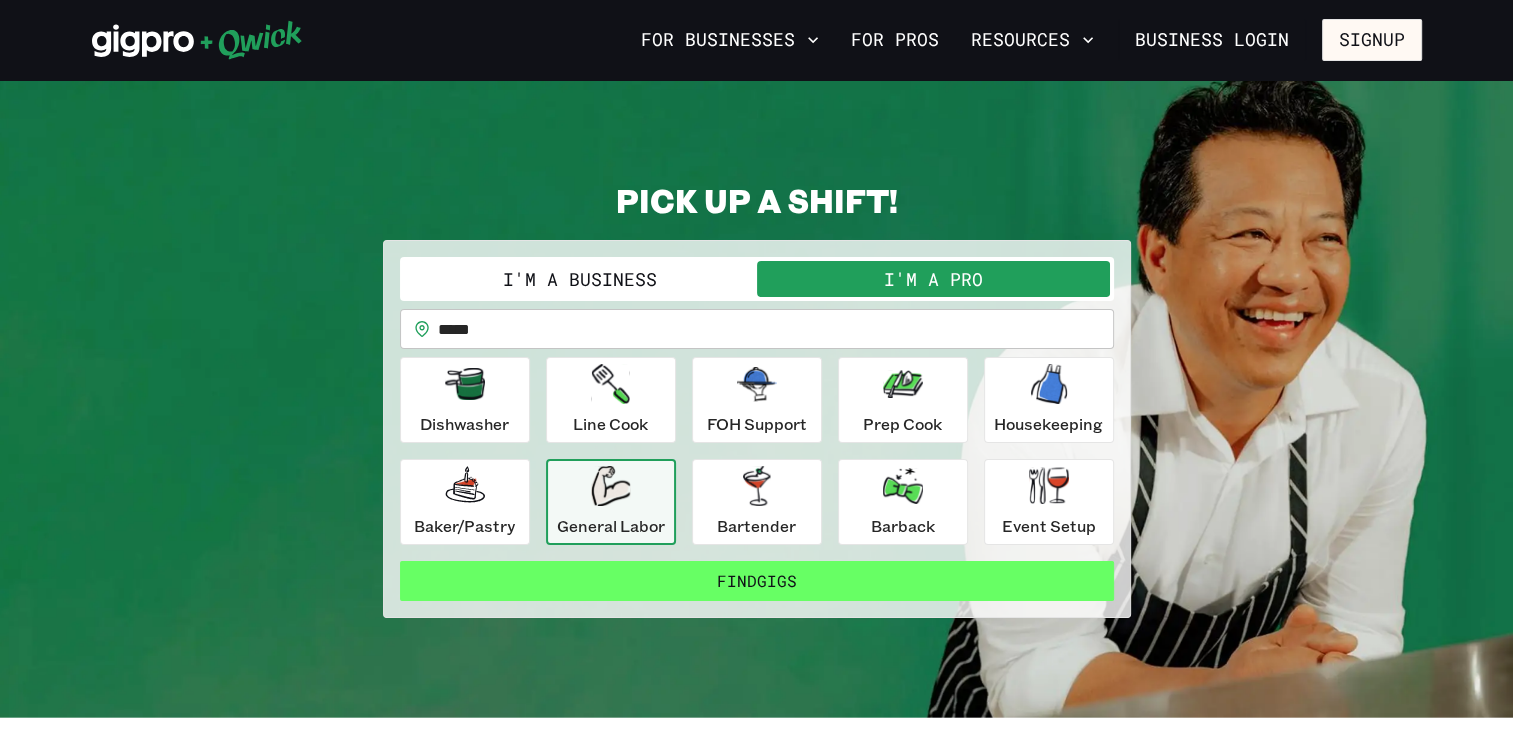 click on "Find  Gigs" at bounding box center (757, 581) 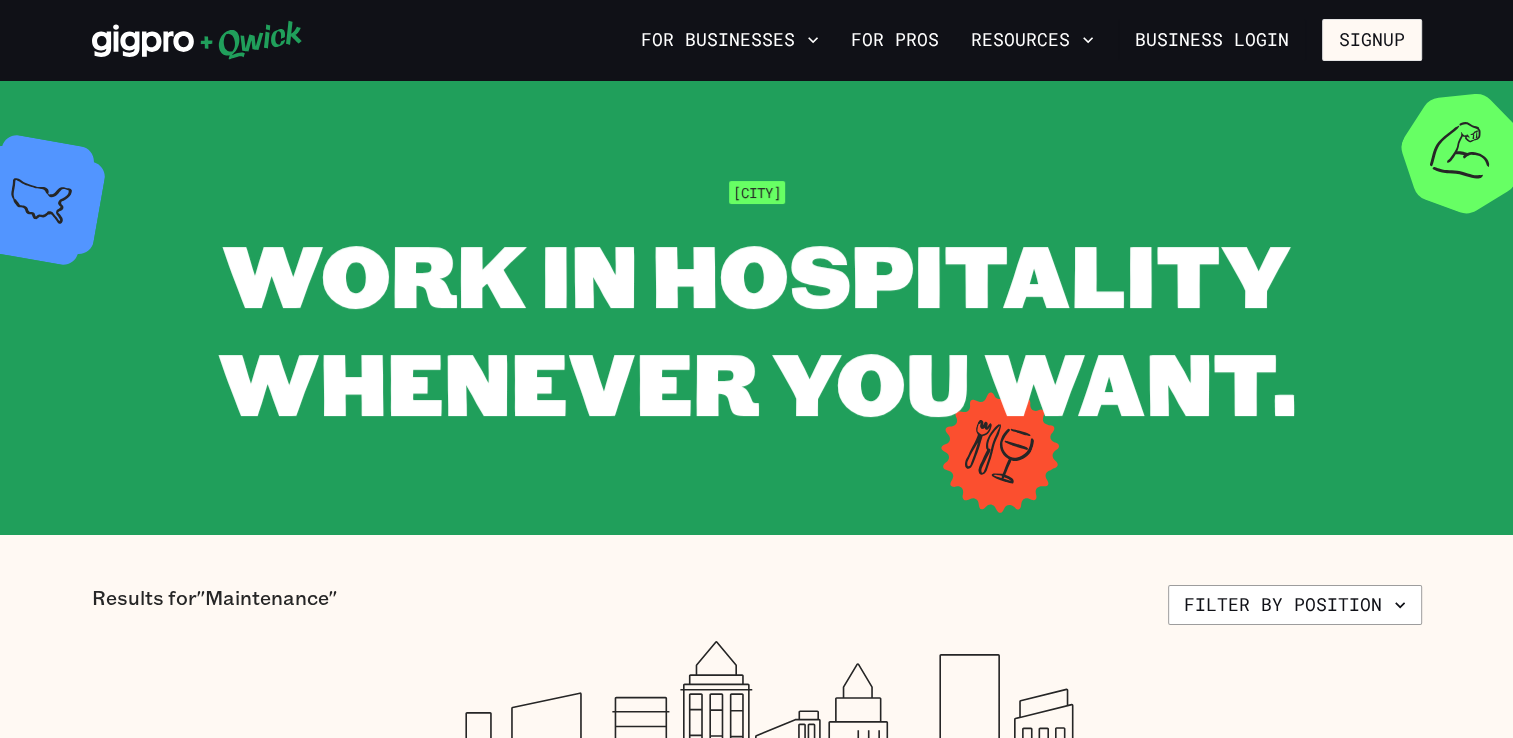 scroll, scrollTop: 645, scrollLeft: 0, axis: vertical 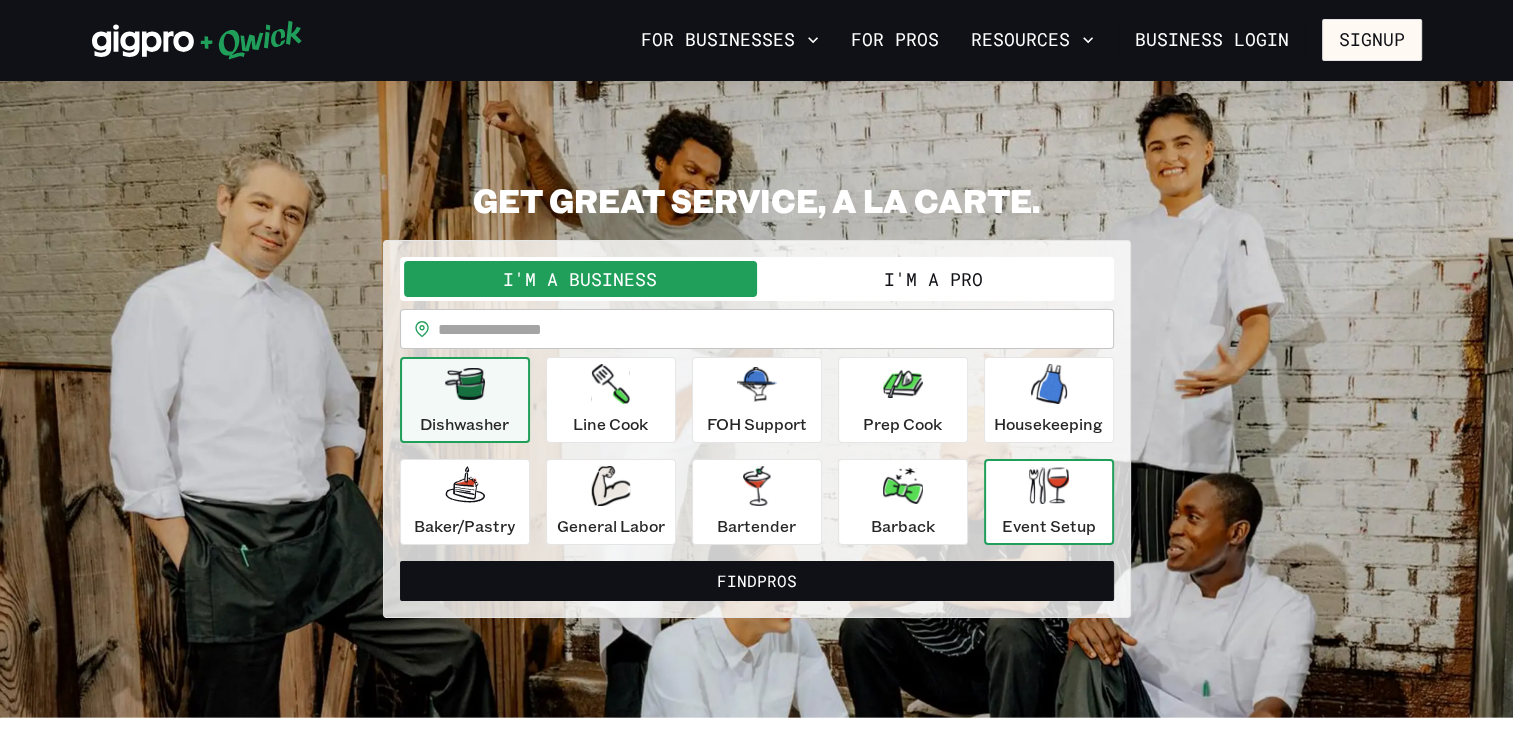 click on "Event Setup" at bounding box center (1049, 502) 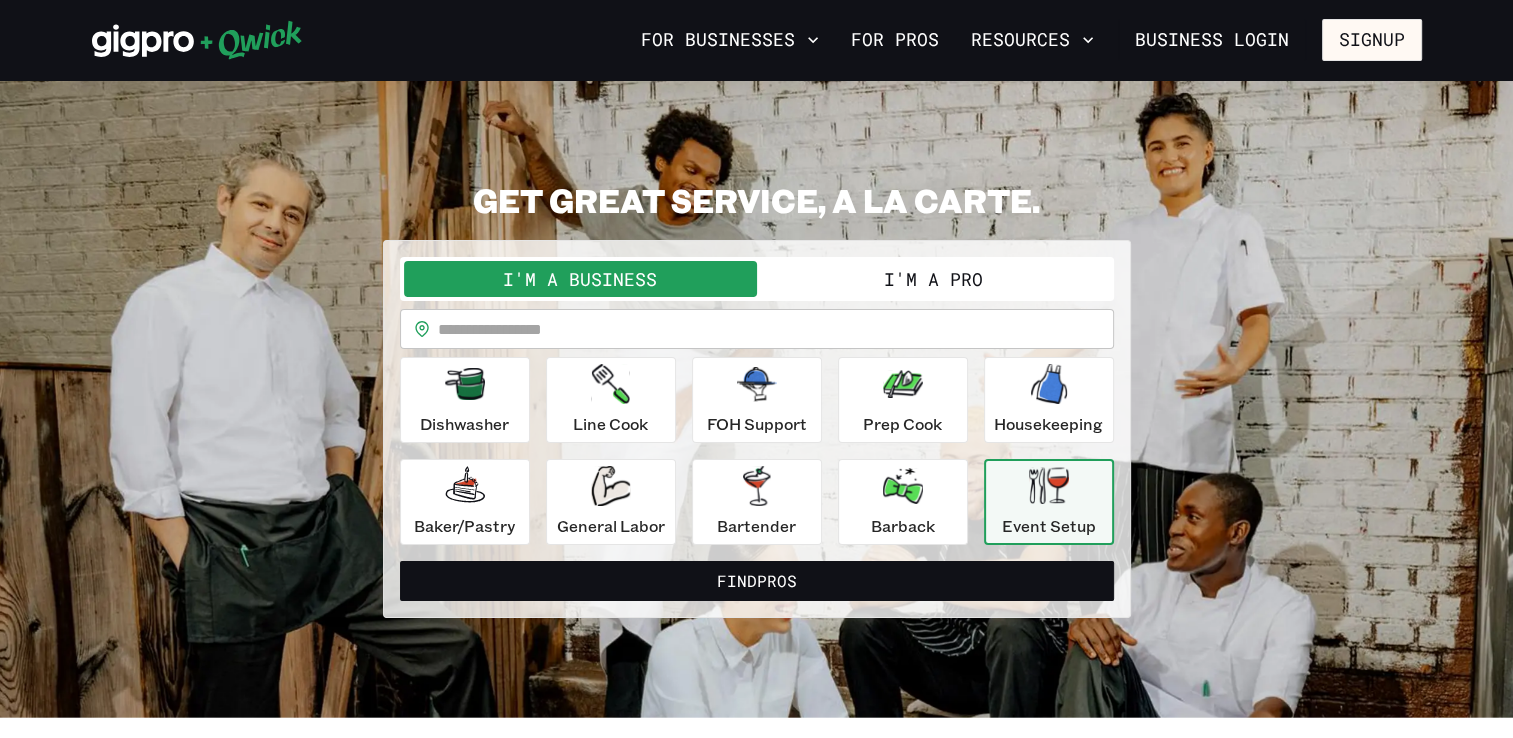 click on "I'm a Pro" at bounding box center (933, 279) 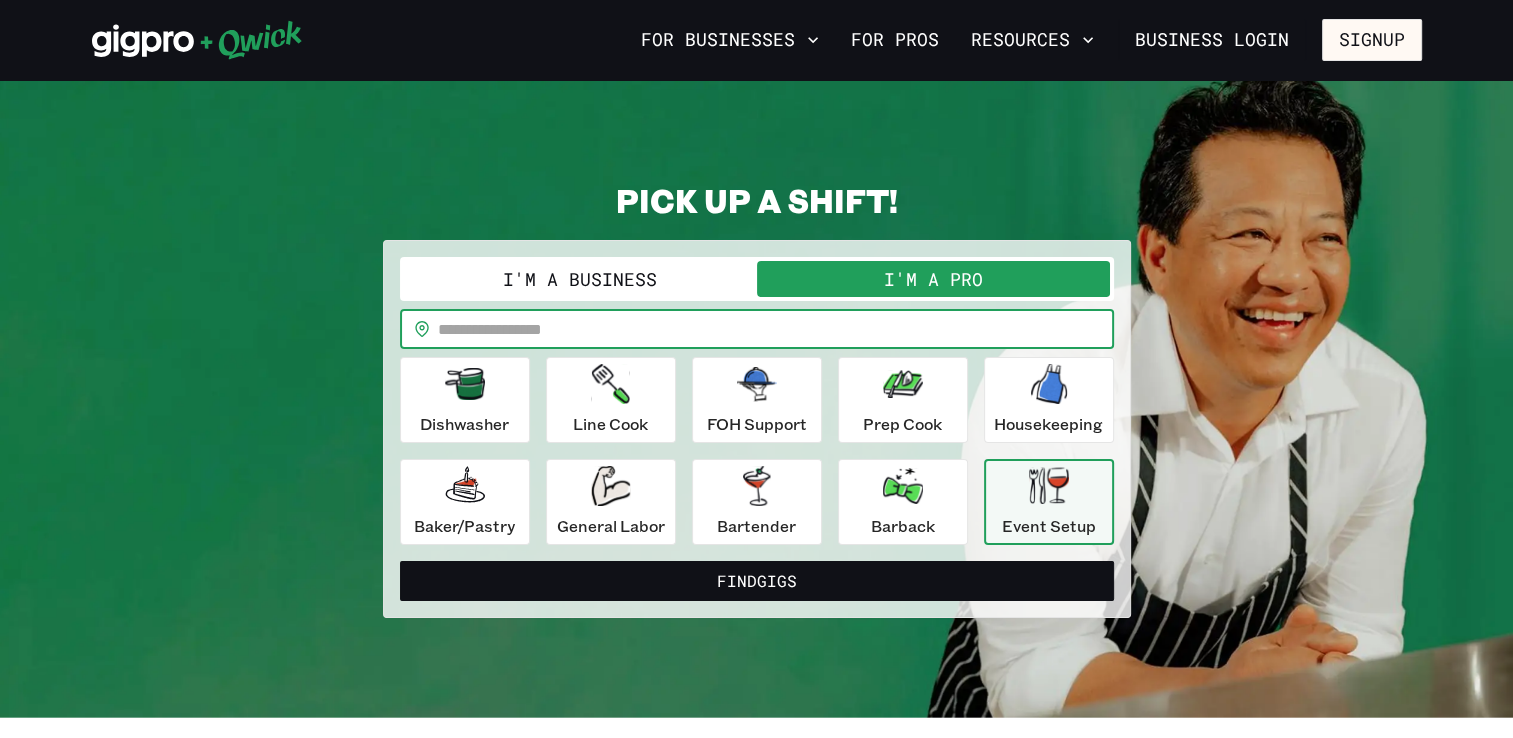 click at bounding box center [776, 329] 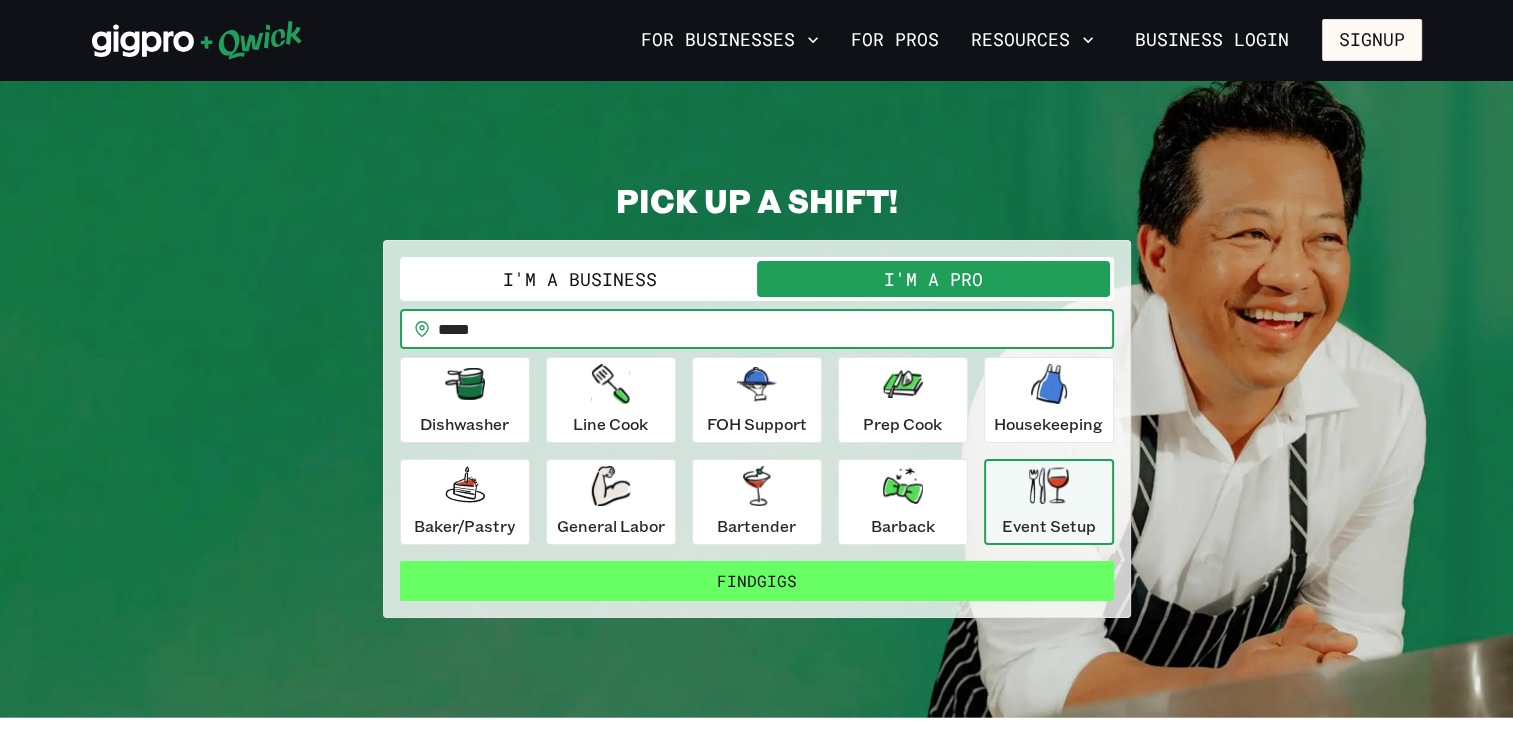 click on "Find  Gigs" at bounding box center [757, 581] 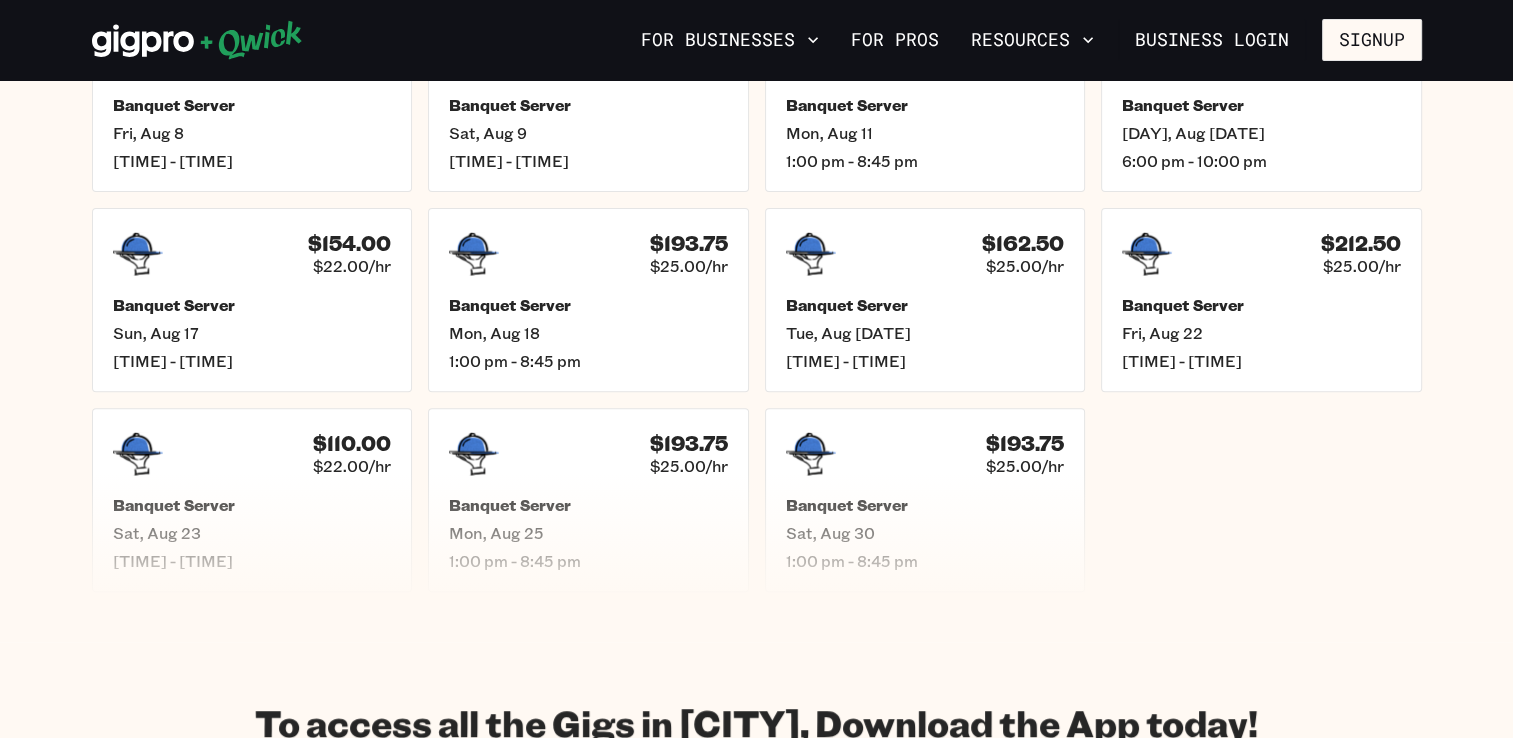 scroll, scrollTop: 616, scrollLeft: 0, axis: vertical 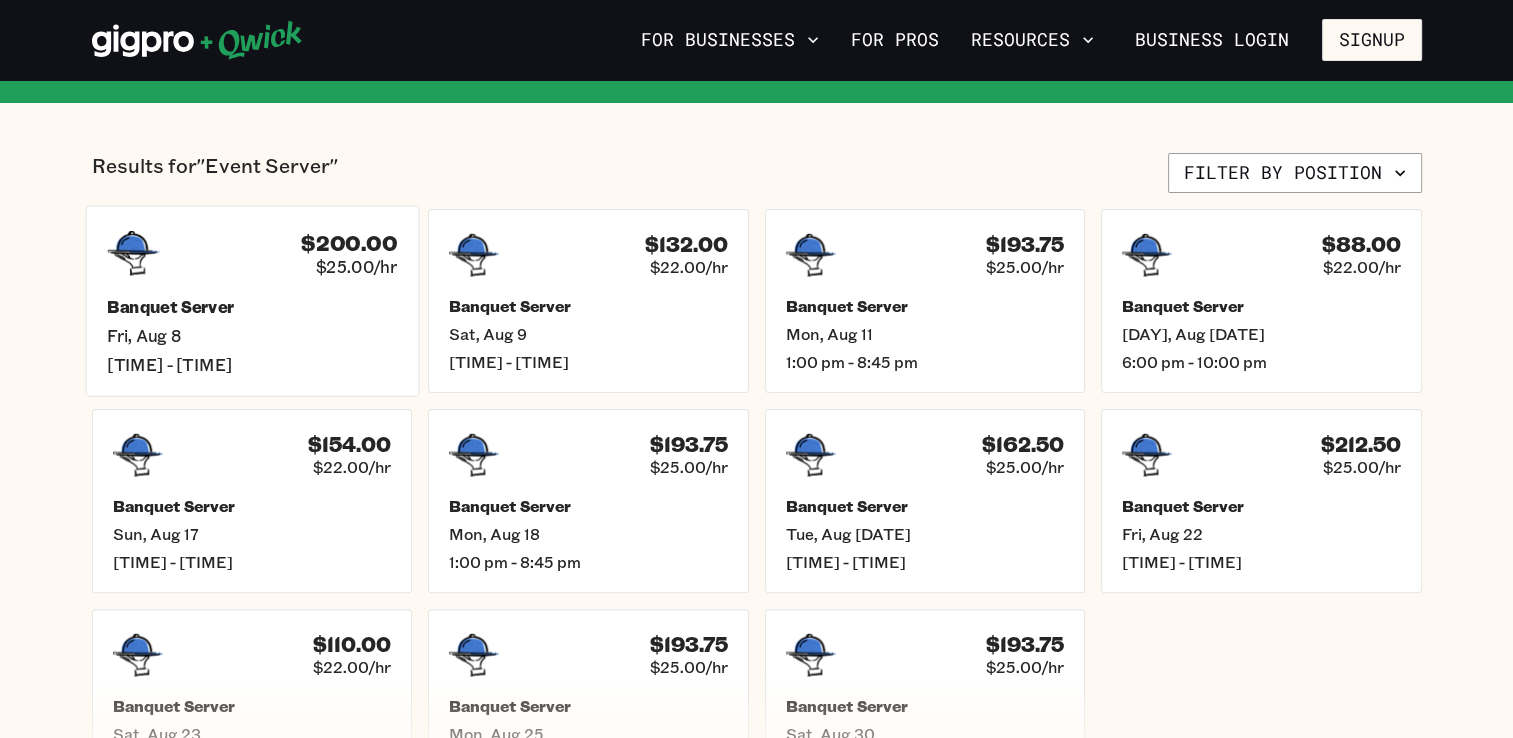 click on "$200.00 $25.00/hr" at bounding box center [252, 253] 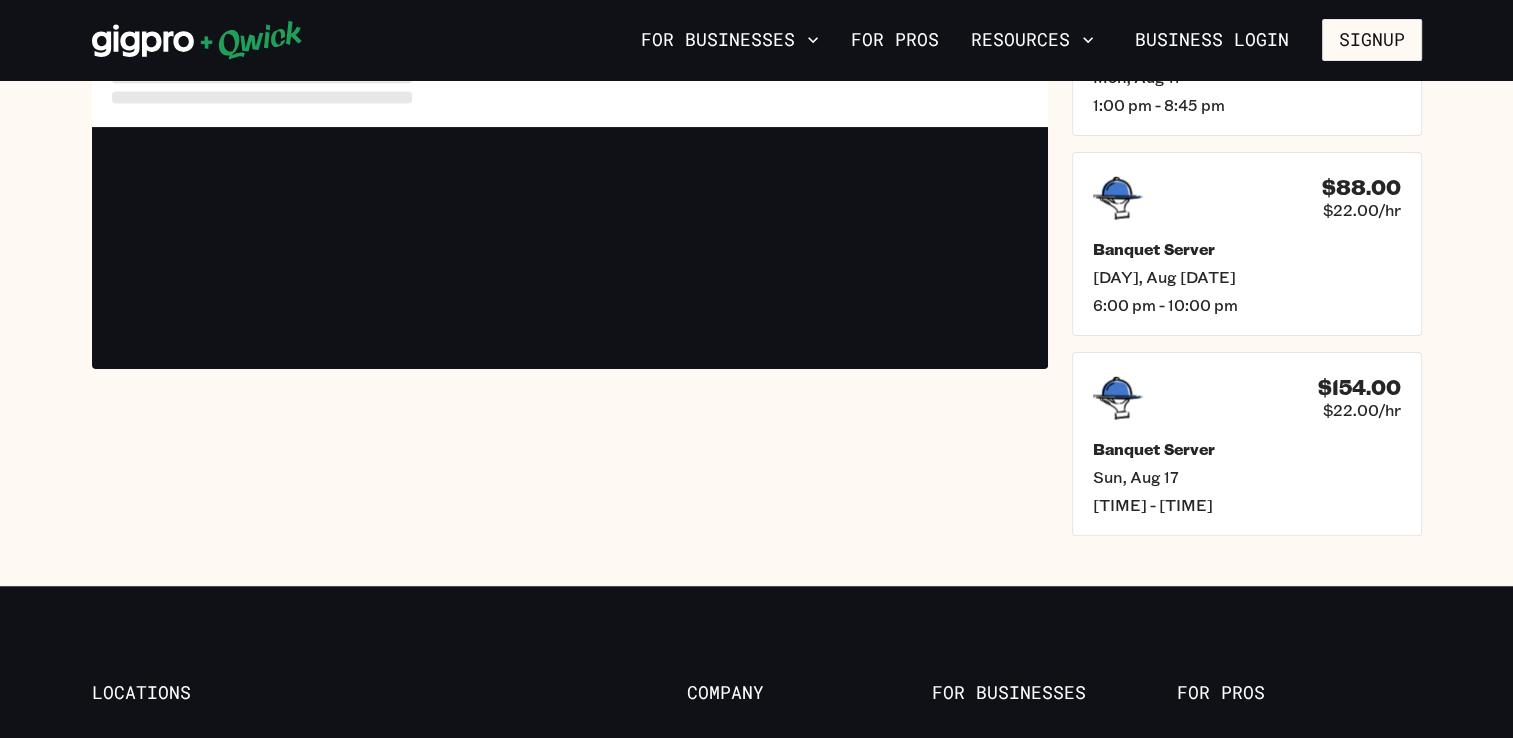 scroll, scrollTop: 0, scrollLeft: 0, axis: both 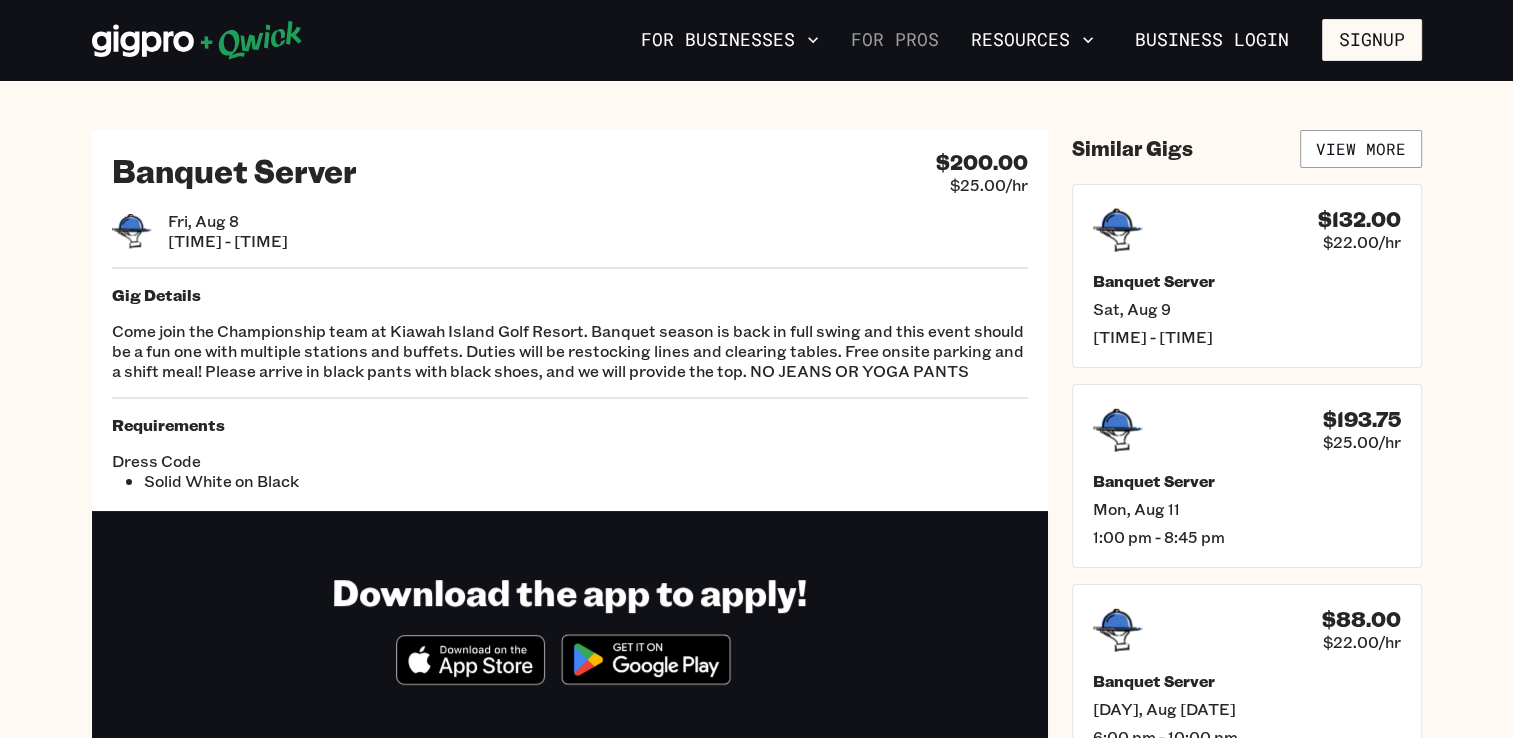 click on "For Pros" at bounding box center [895, 40] 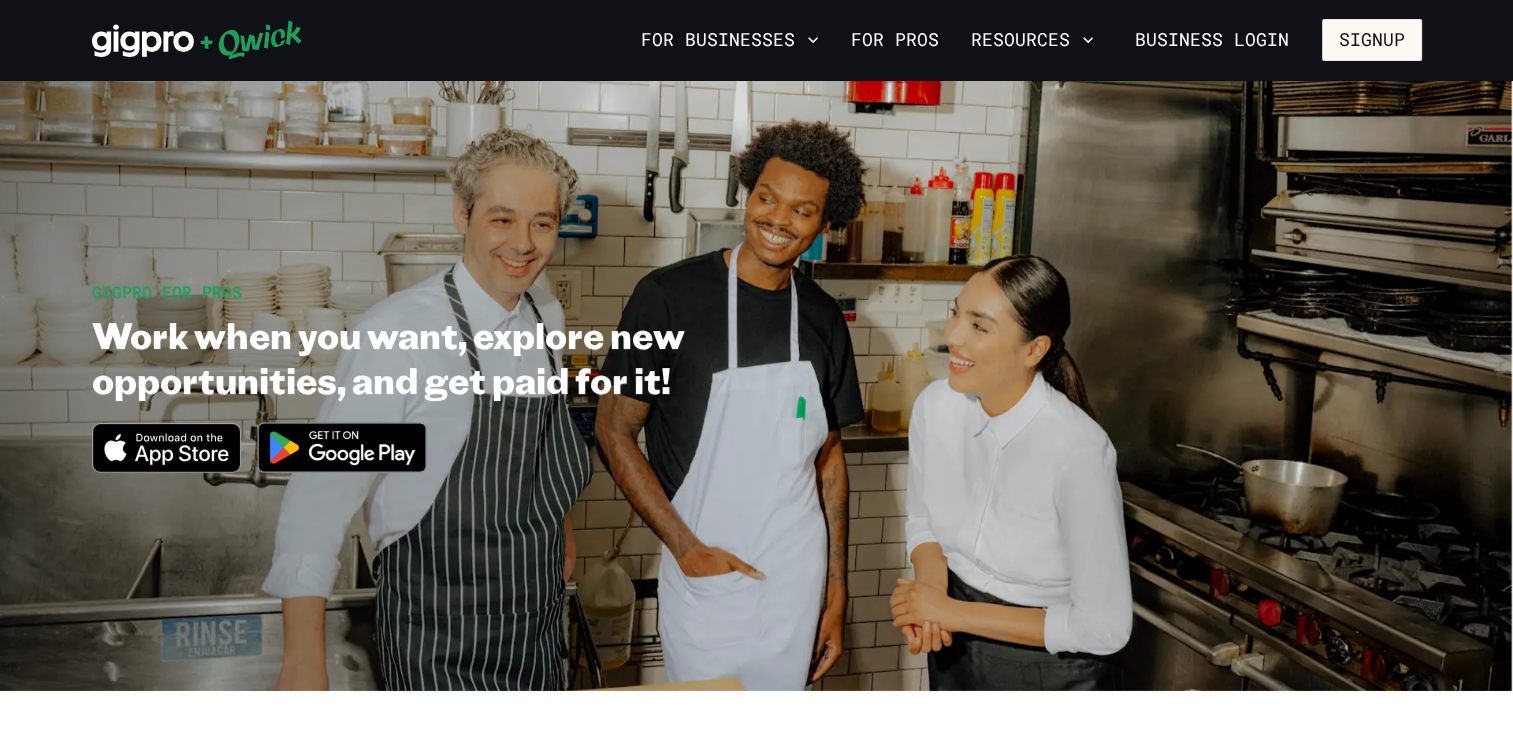 scroll, scrollTop: 645, scrollLeft: 0, axis: vertical 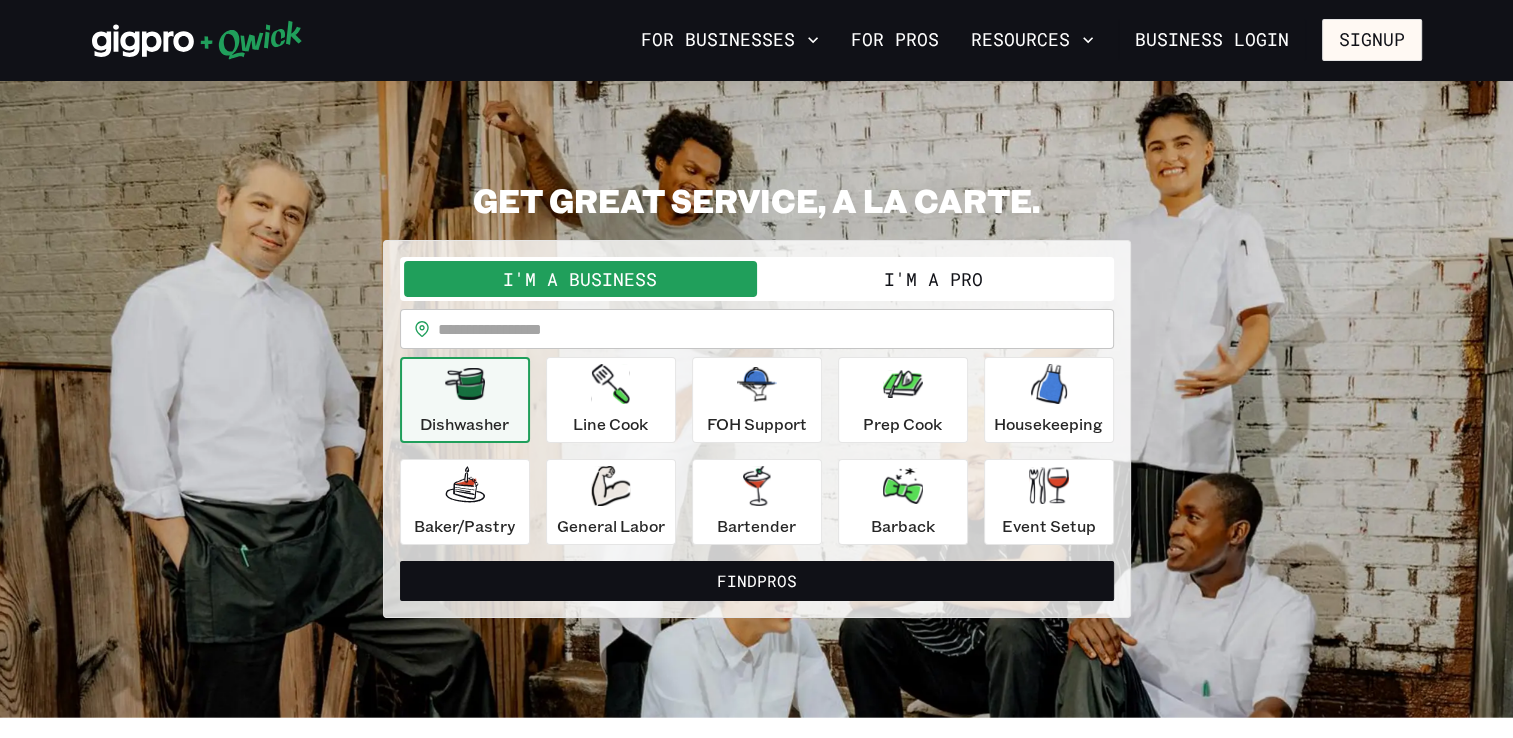 click on "I'm a Pro" at bounding box center (933, 279) 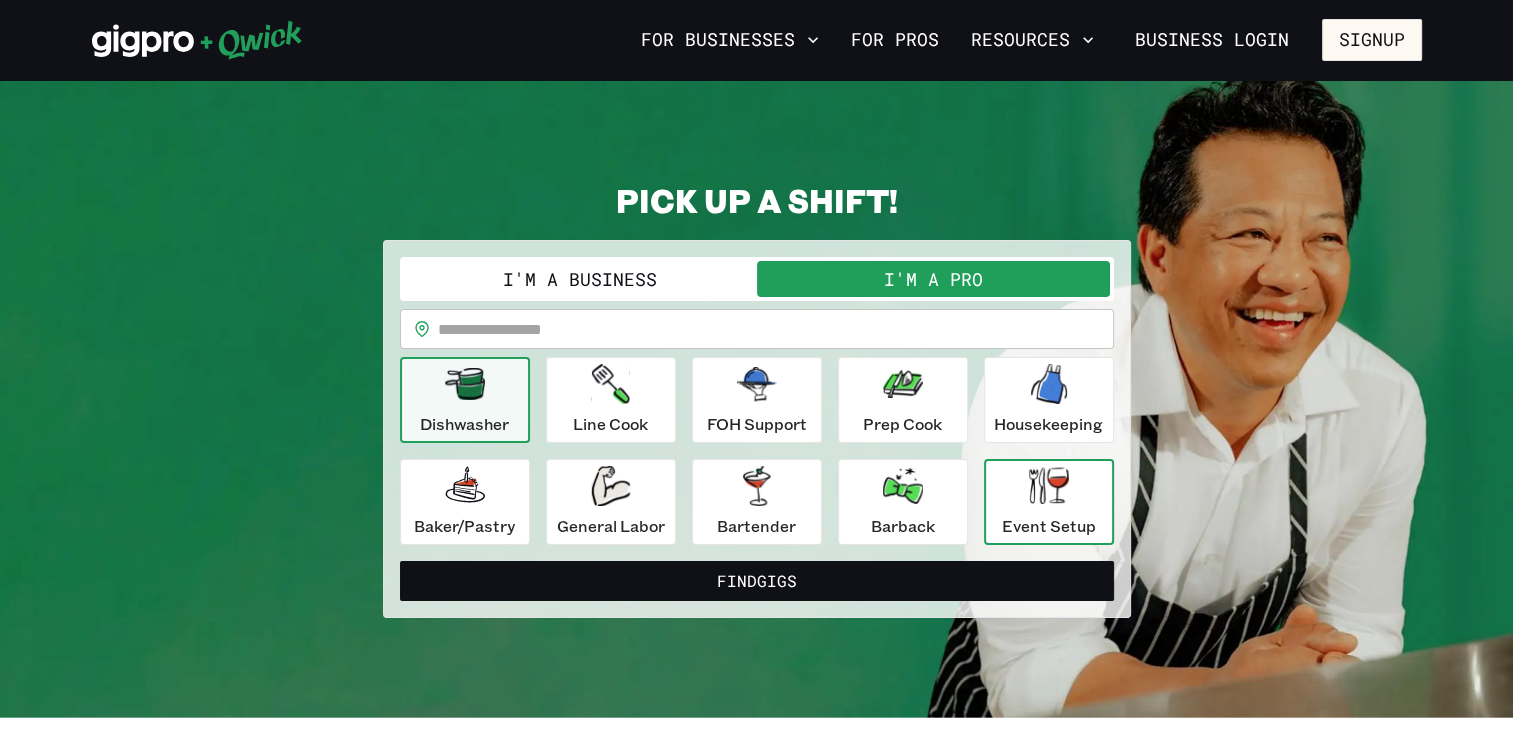 click 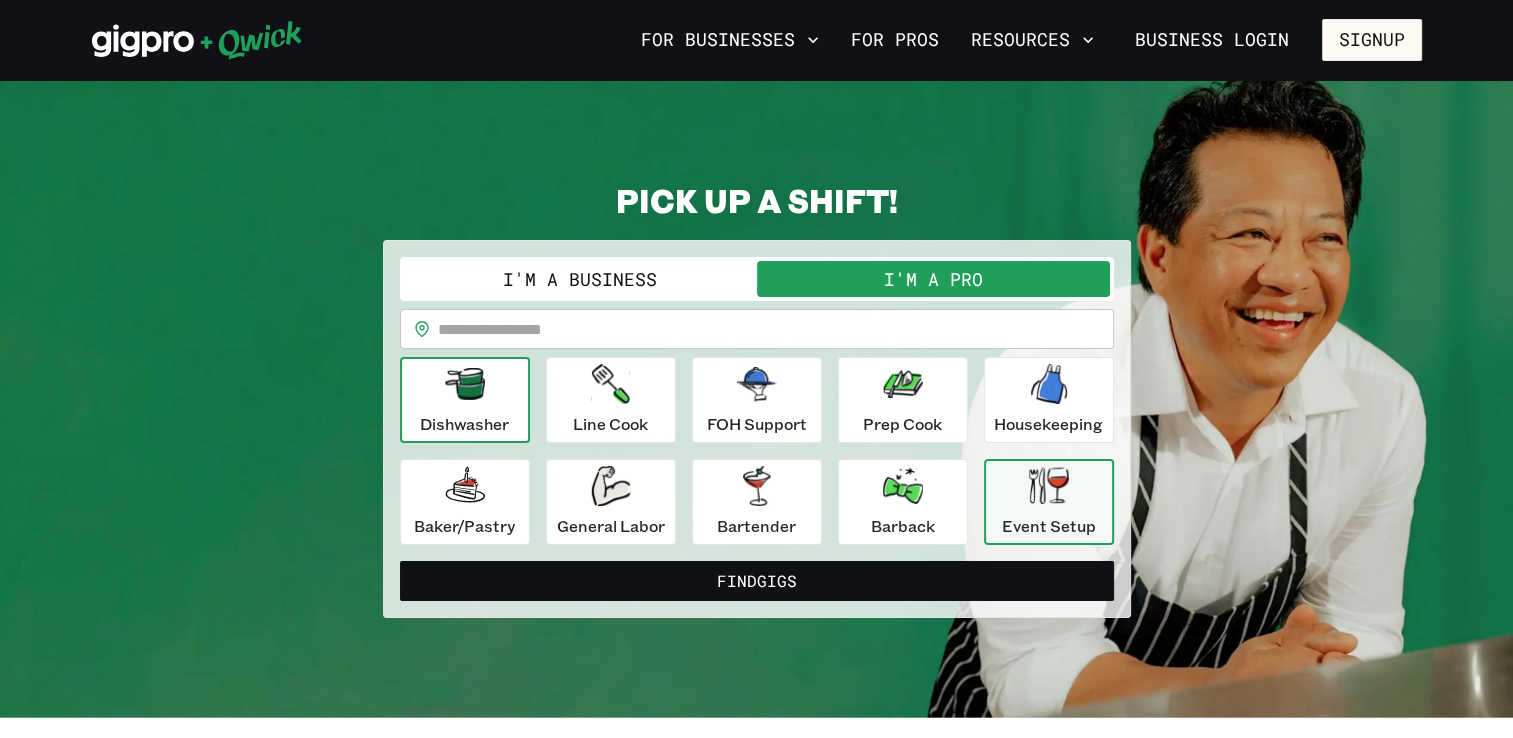 click 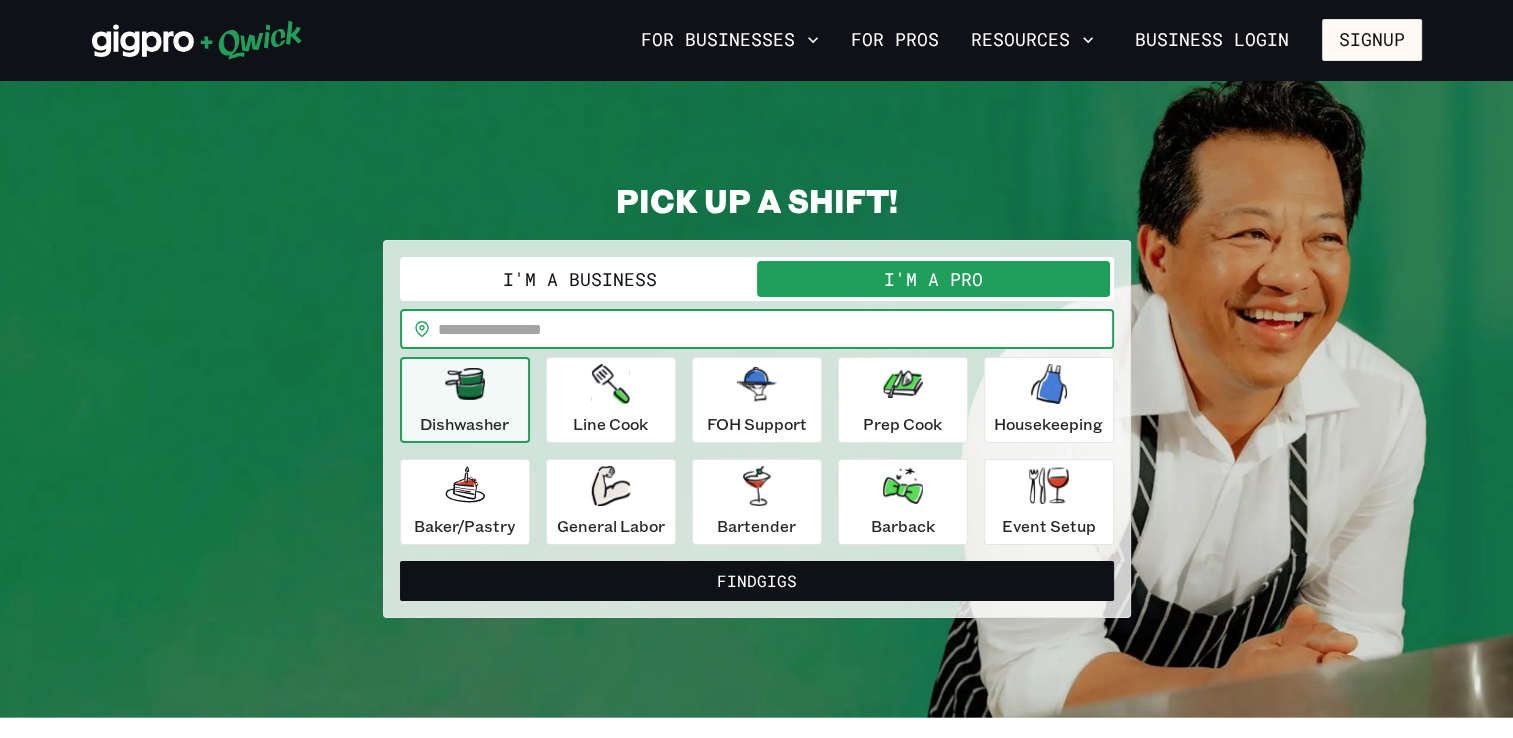 click at bounding box center [776, 329] 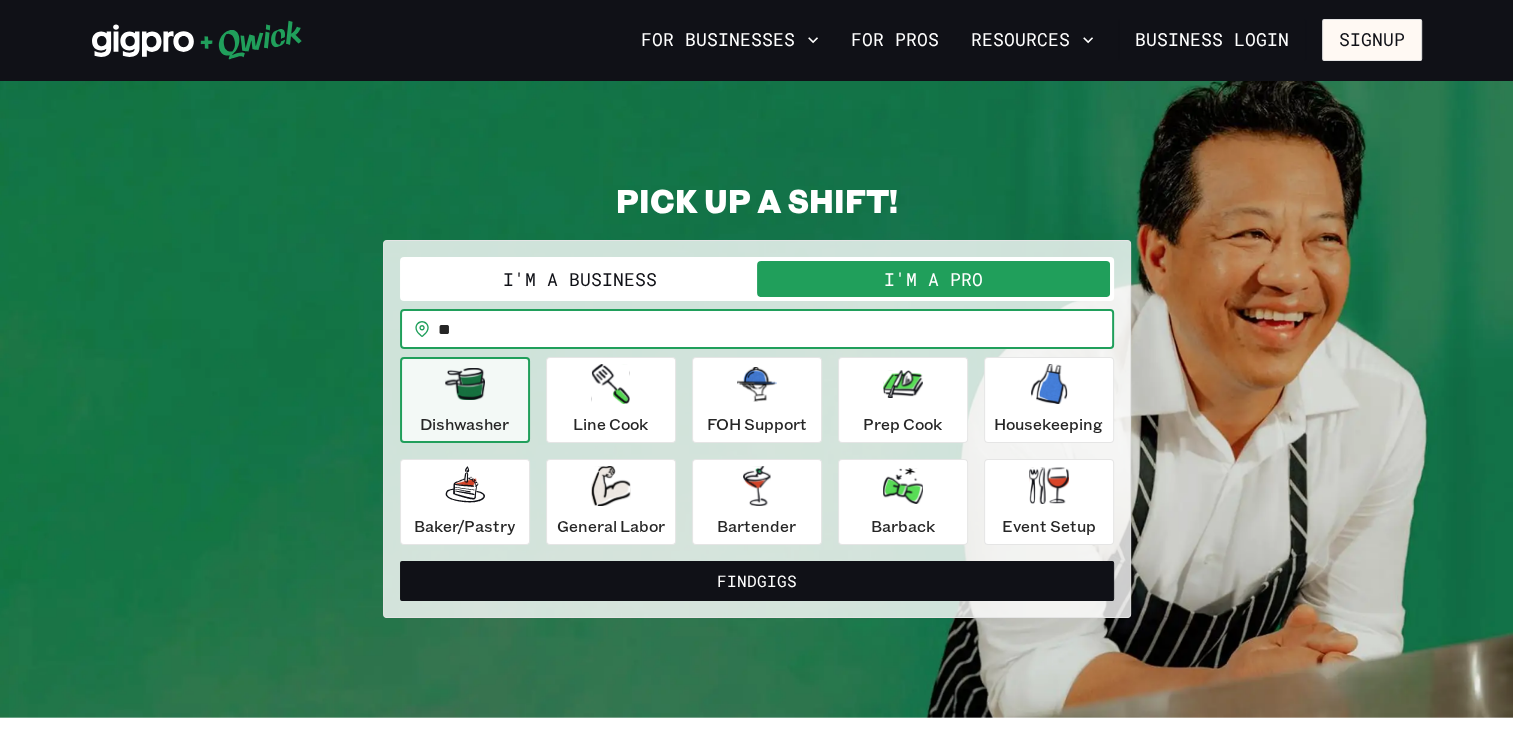 type on "*****" 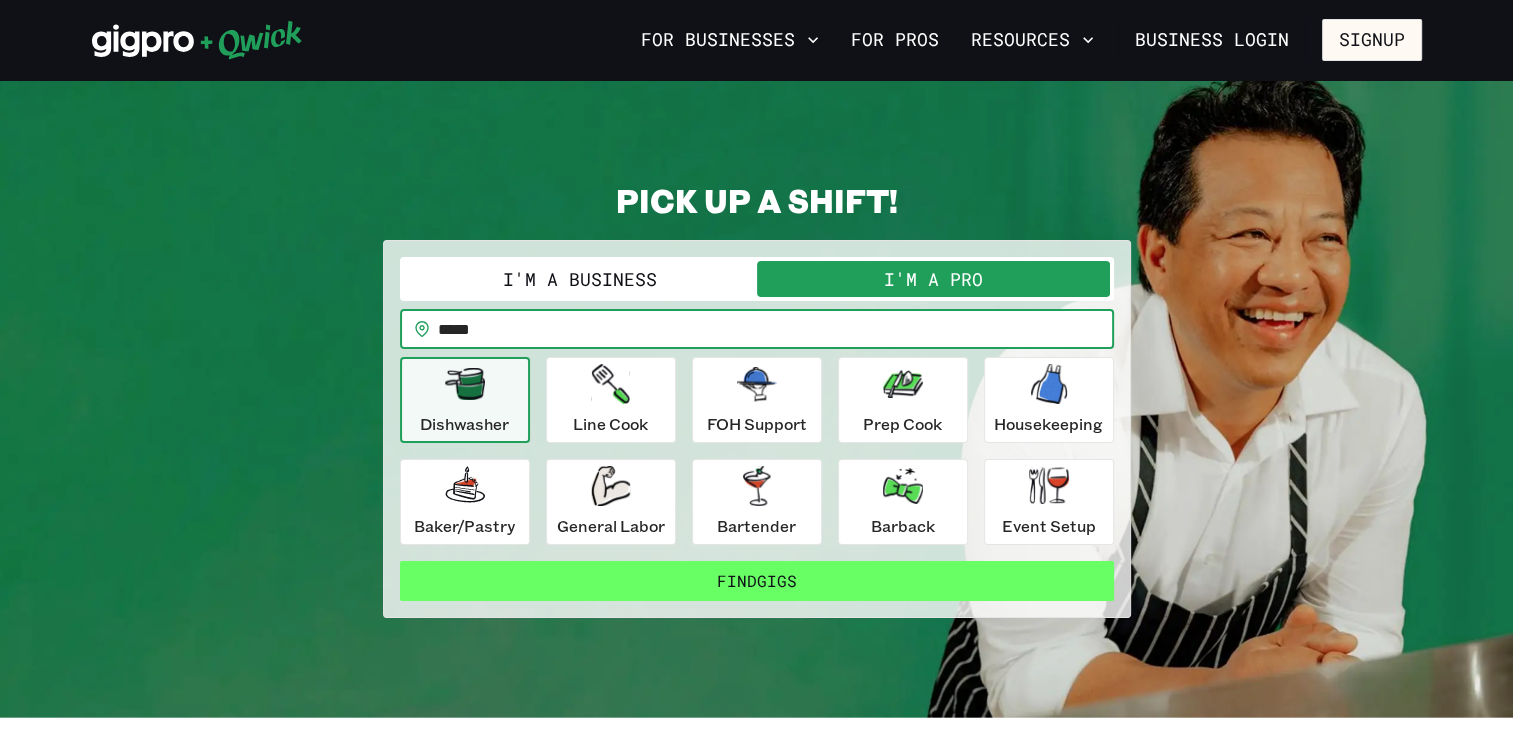 click on "Find  Gigs" at bounding box center [757, 581] 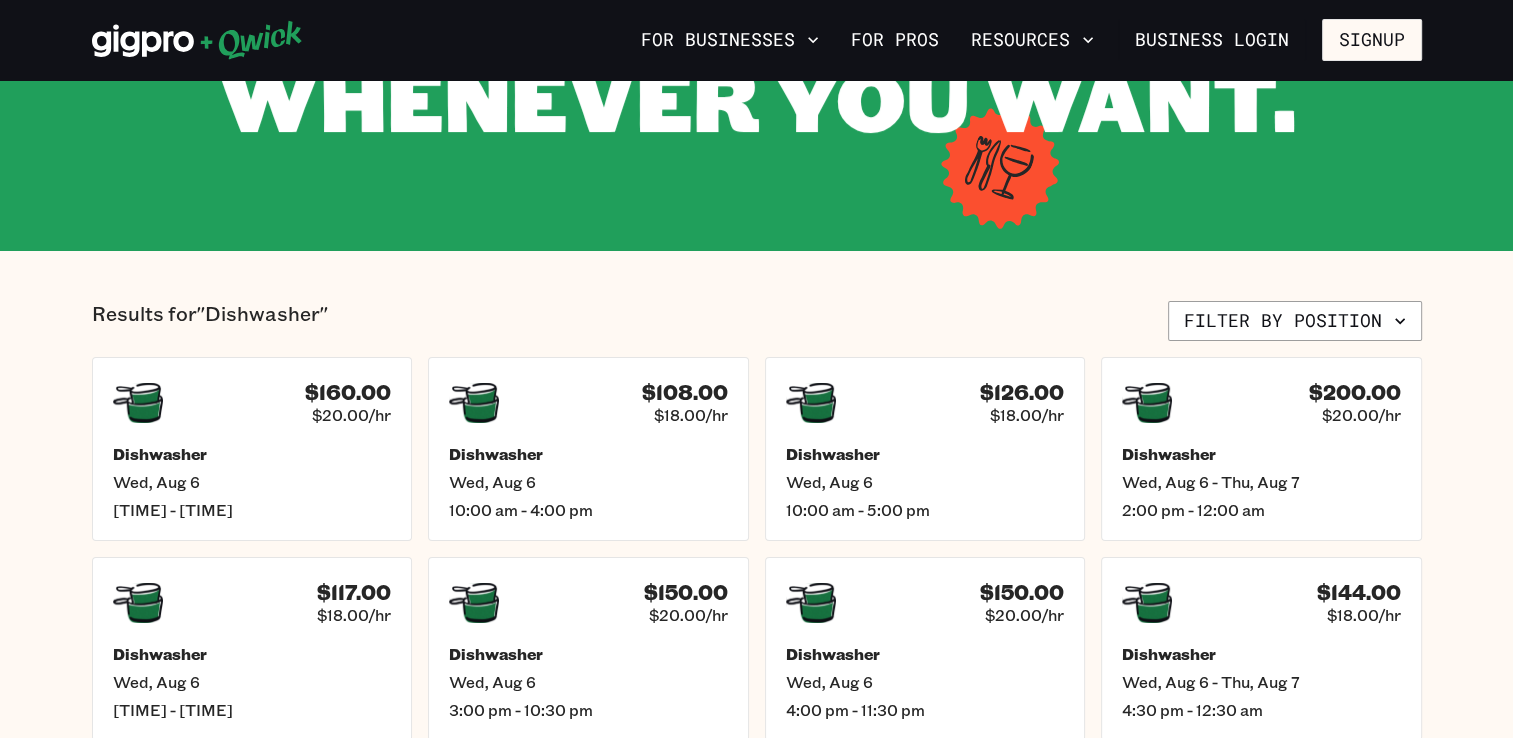 scroll, scrollTop: 288, scrollLeft: 0, axis: vertical 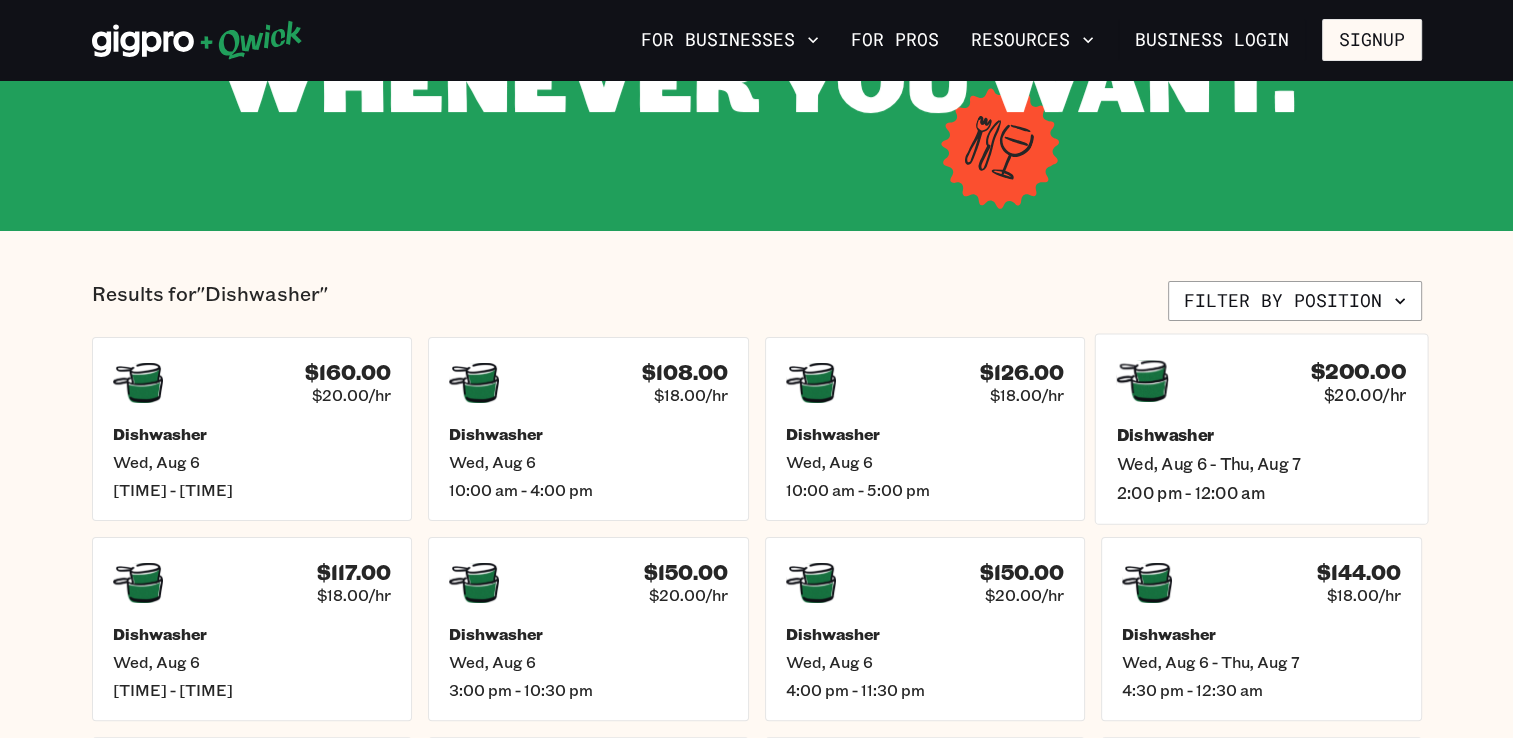click on "$200.00 $20.00/hr" at bounding box center (1261, 381) 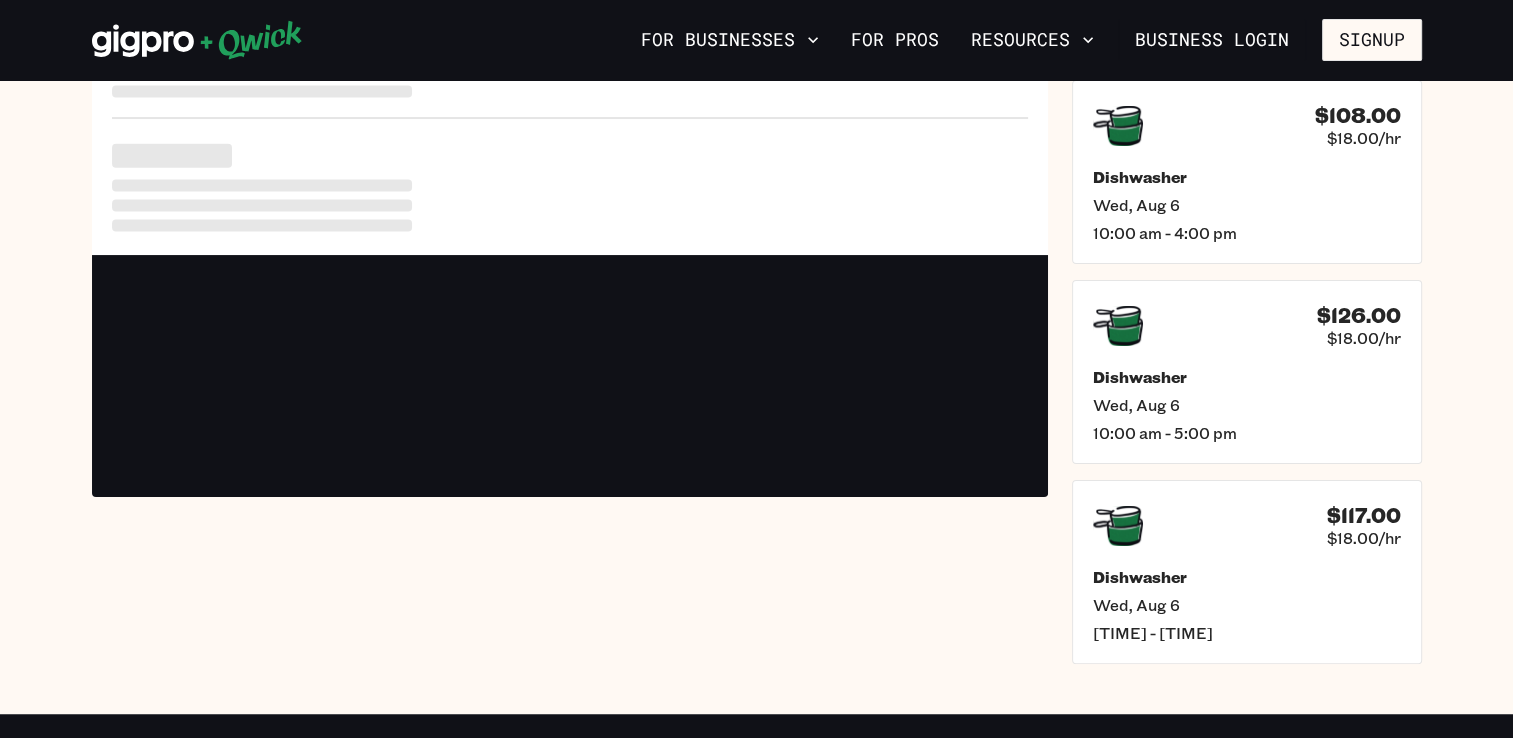 scroll, scrollTop: 0, scrollLeft: 0, axis: both 